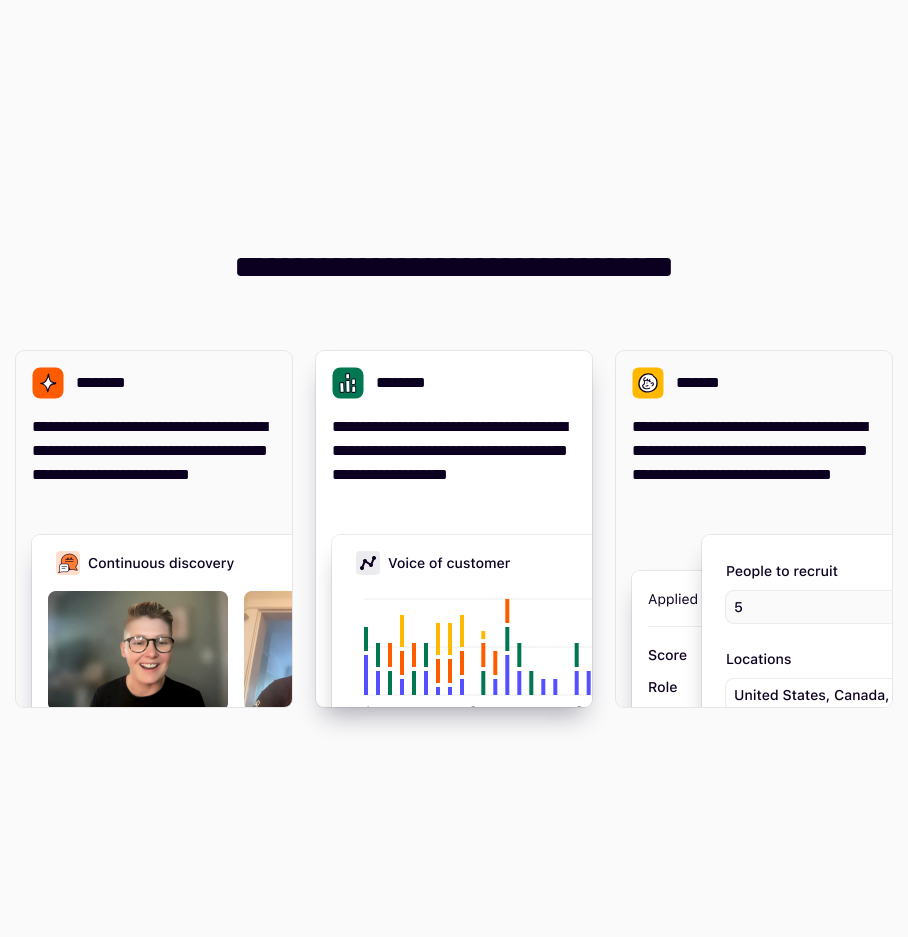 scroll, scrollTop: 0, scrollLeft: 0, axis: both 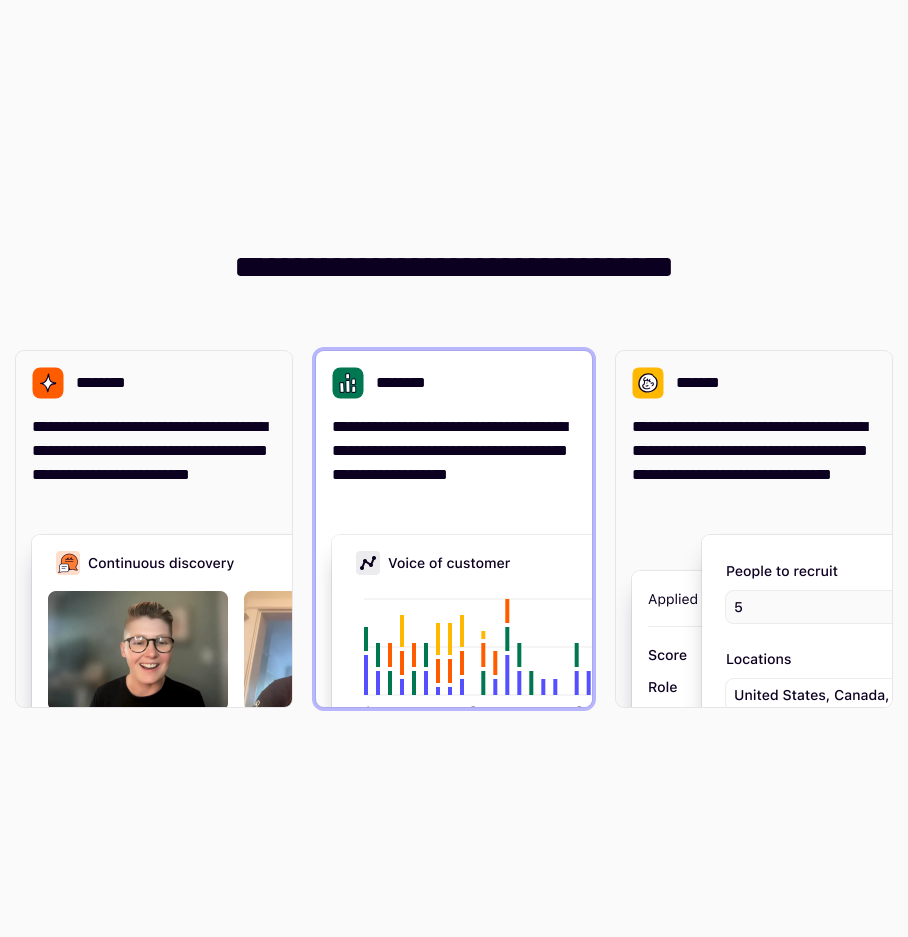 click on "**********" at bounding box center [454, 463] 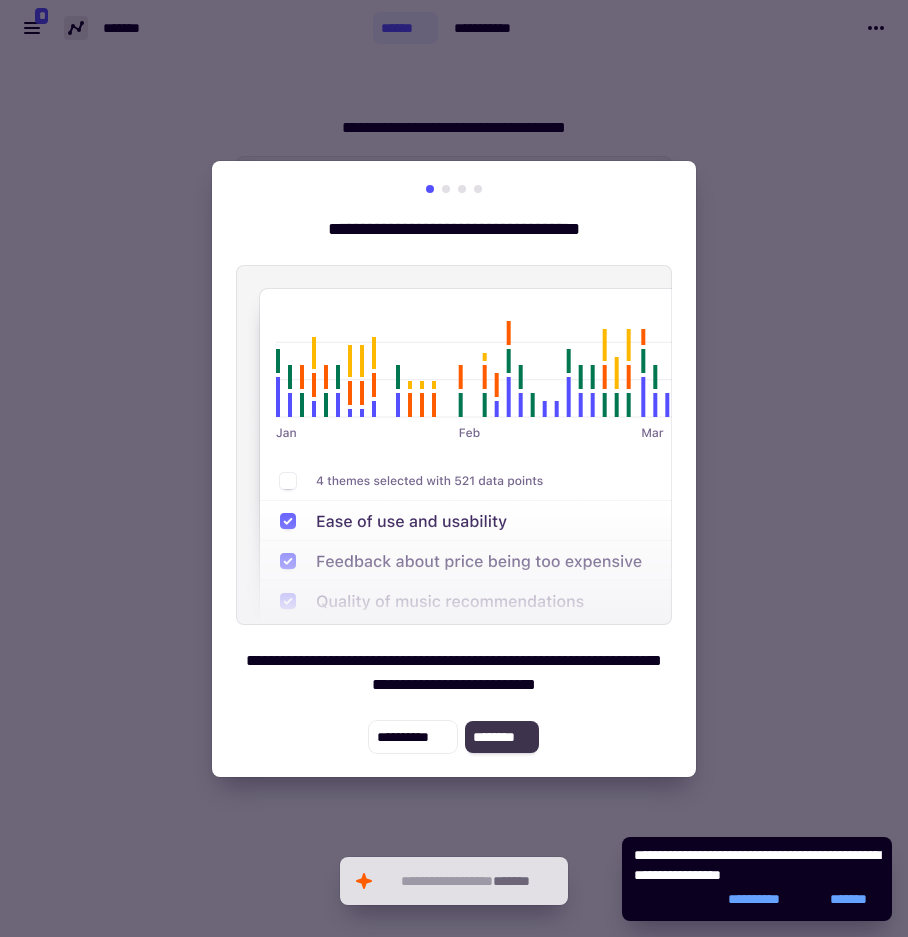 click on "********" 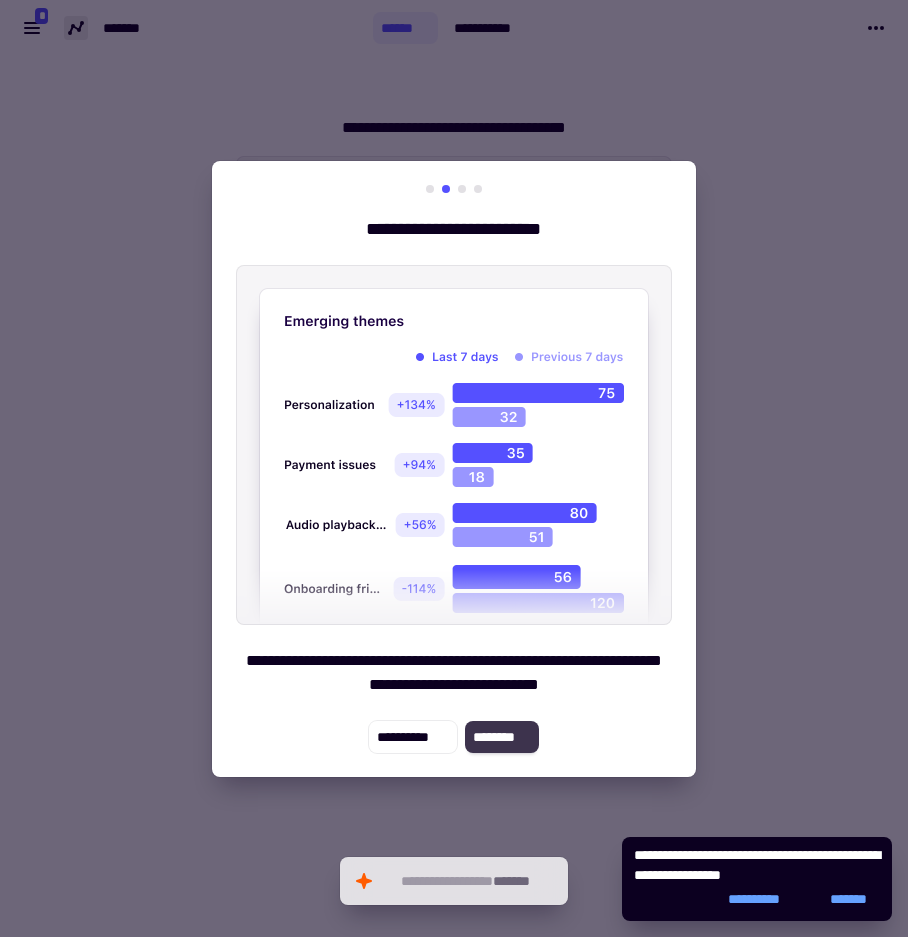 click on "********" 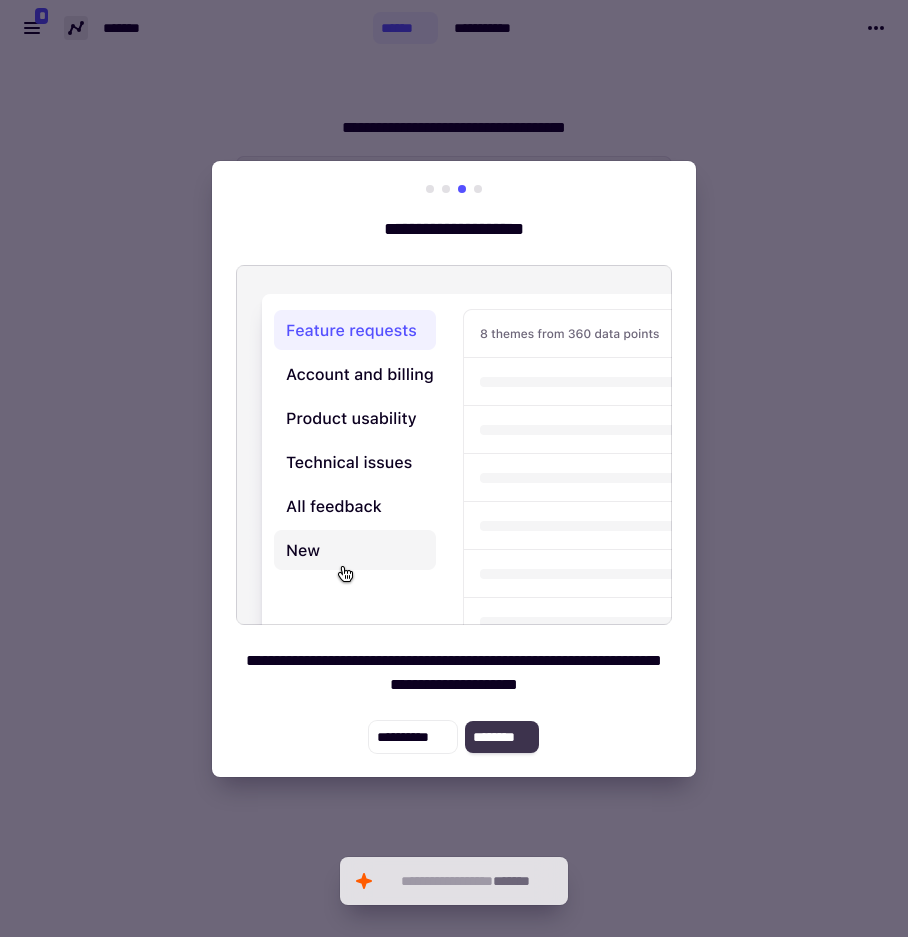click on "********" 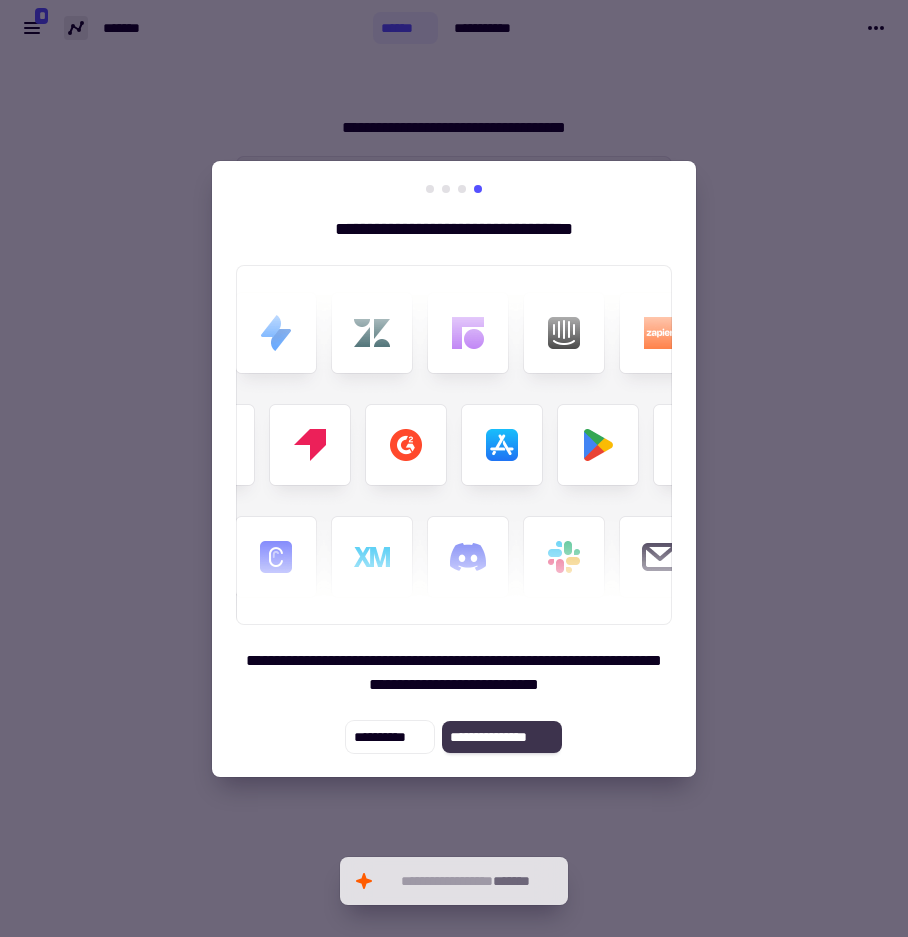 click on "**********" 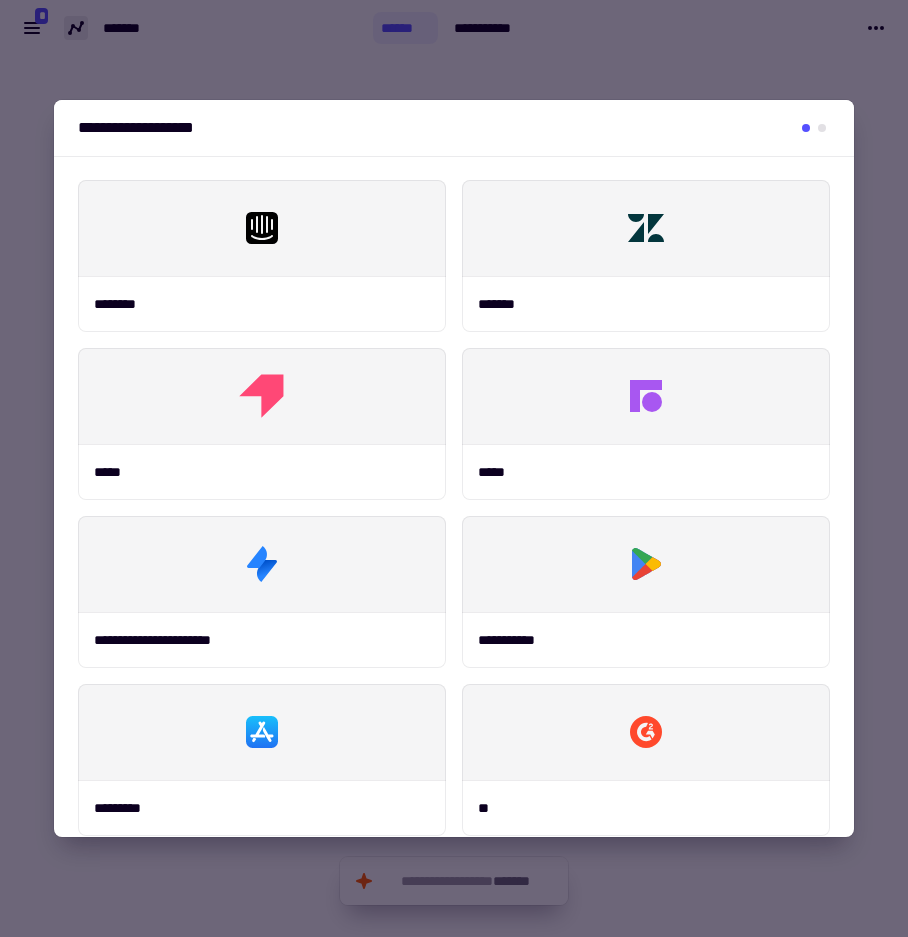 click at bounding box center (454, 468) 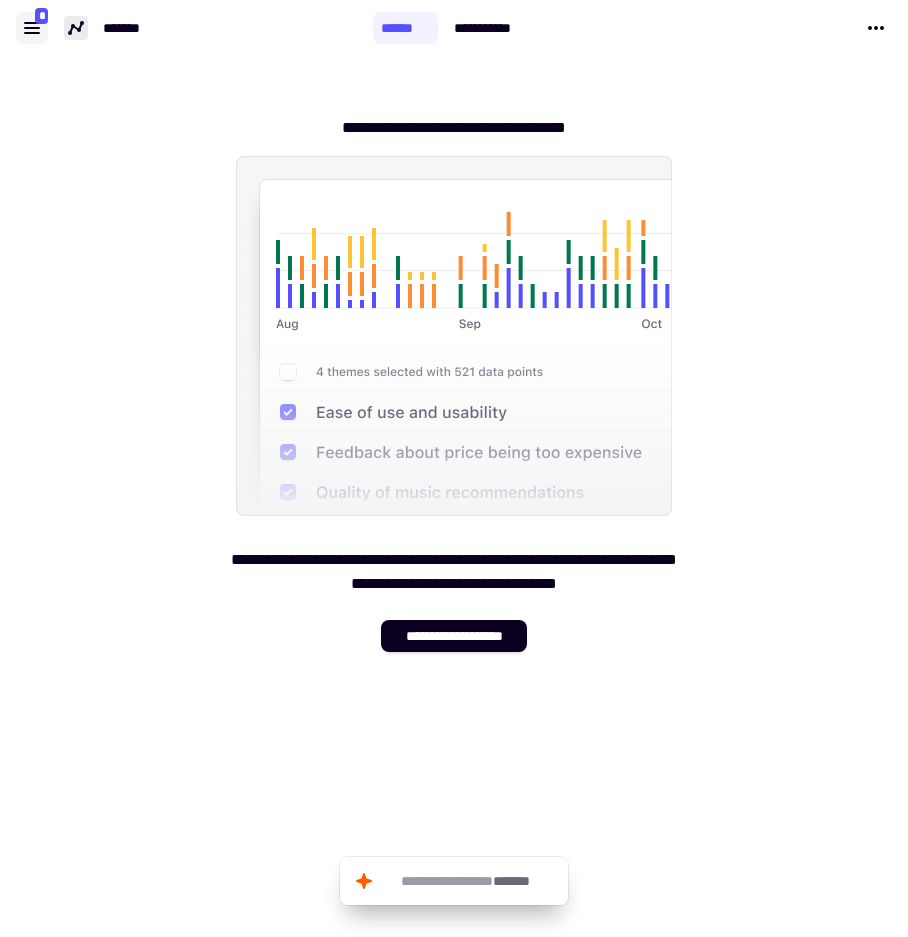 click 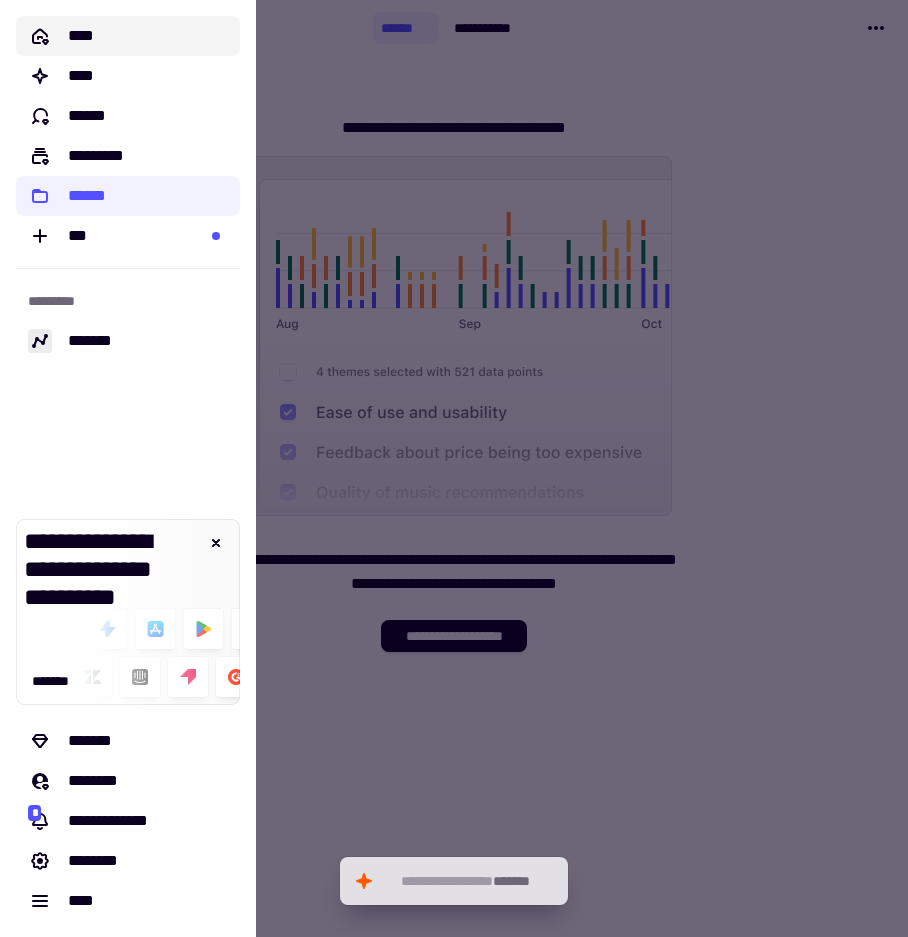 click on "****" 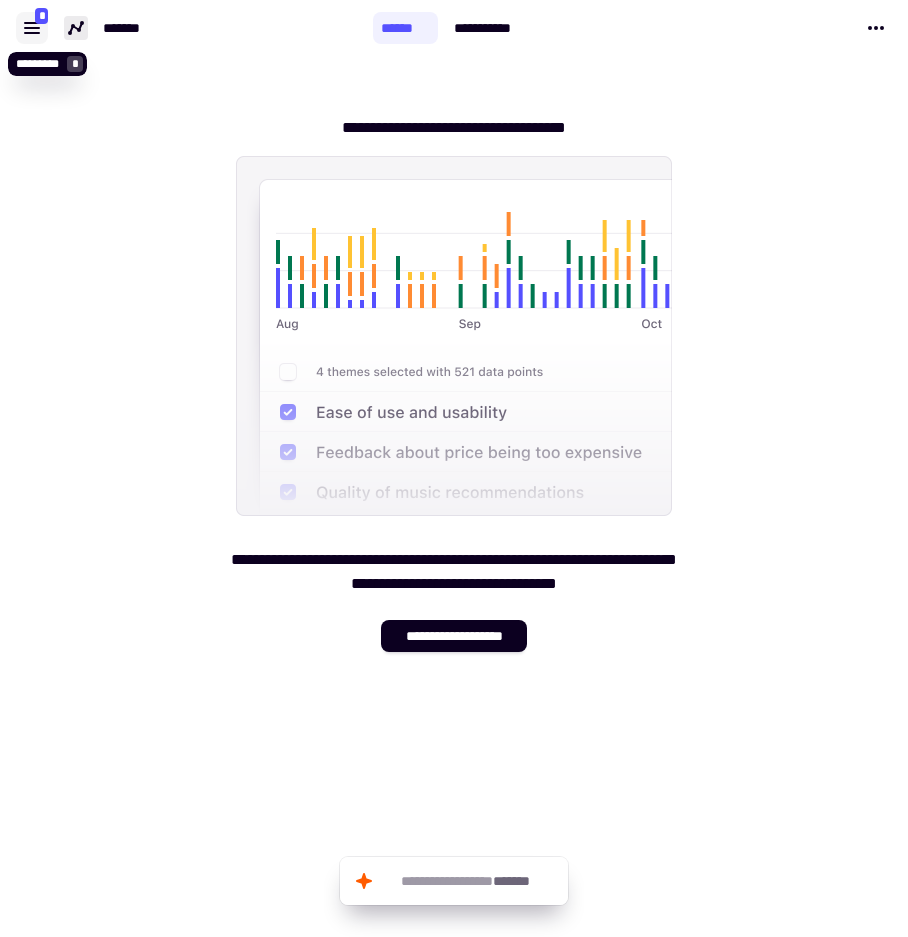 click 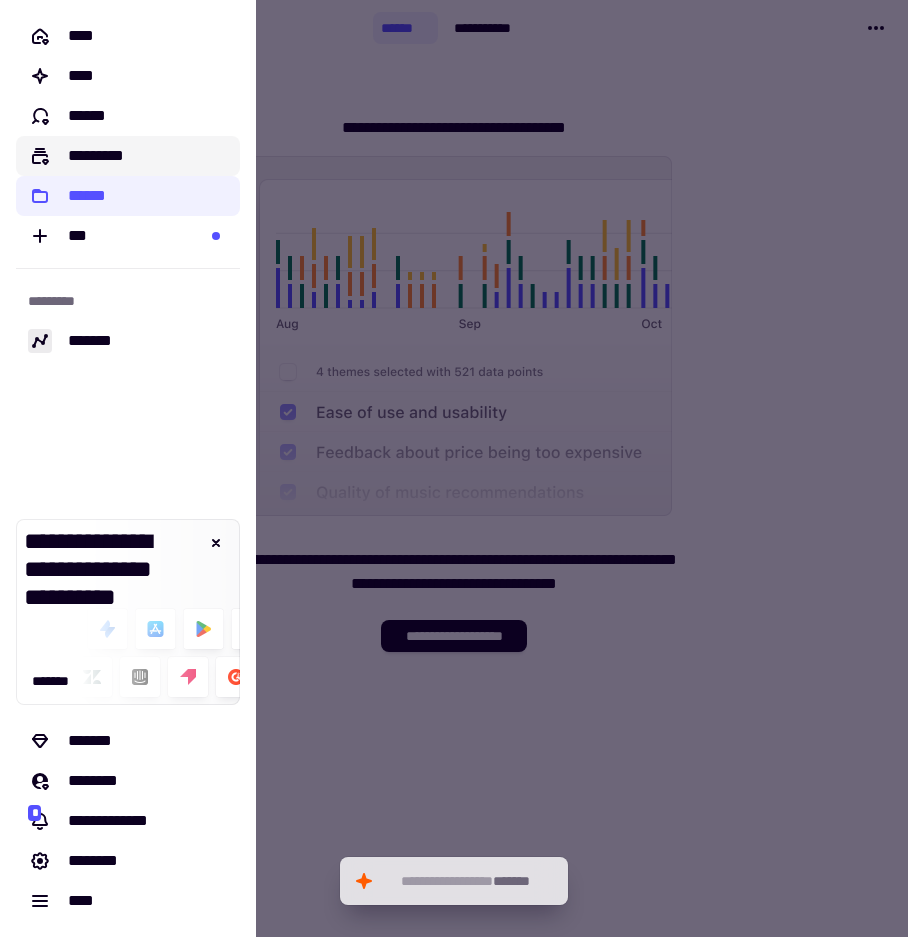 click on "*********" 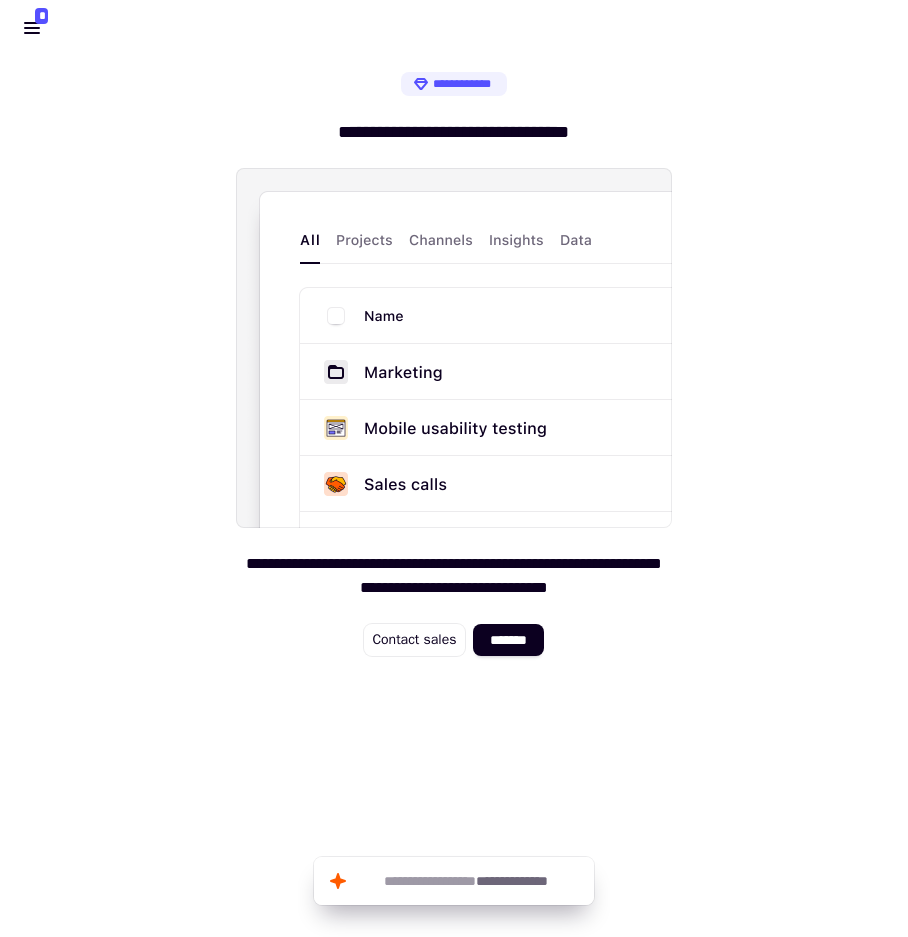 click at bounding box center (454, 348) 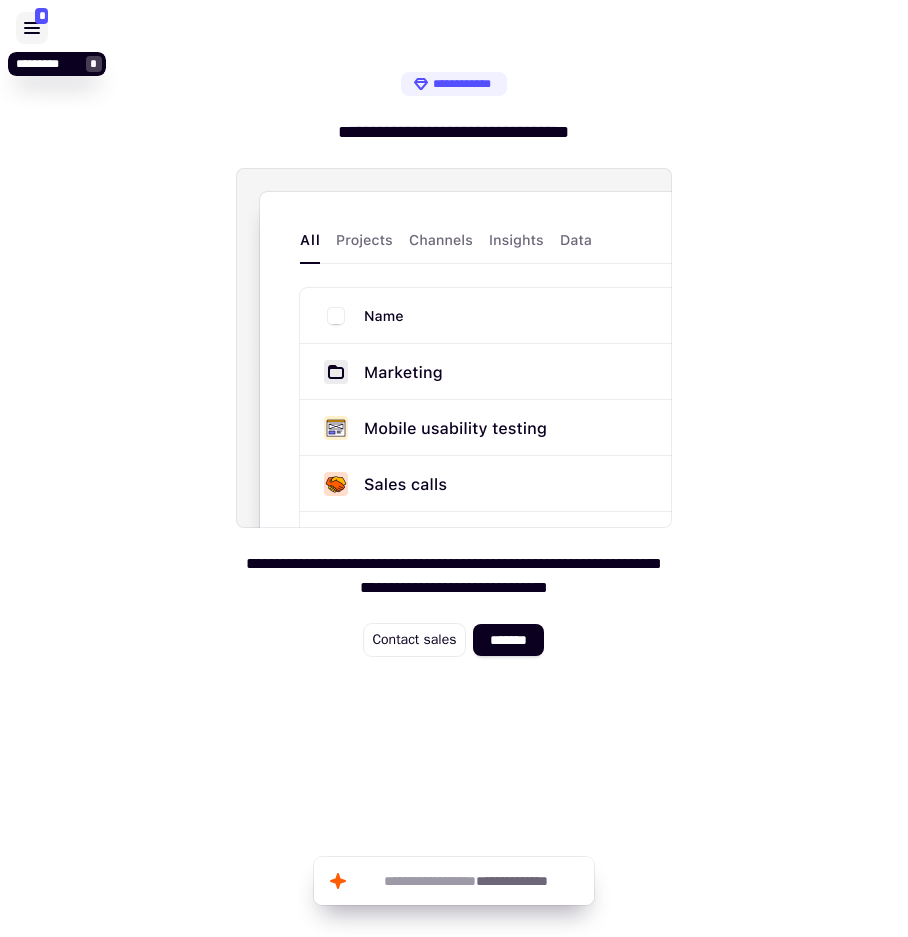 click 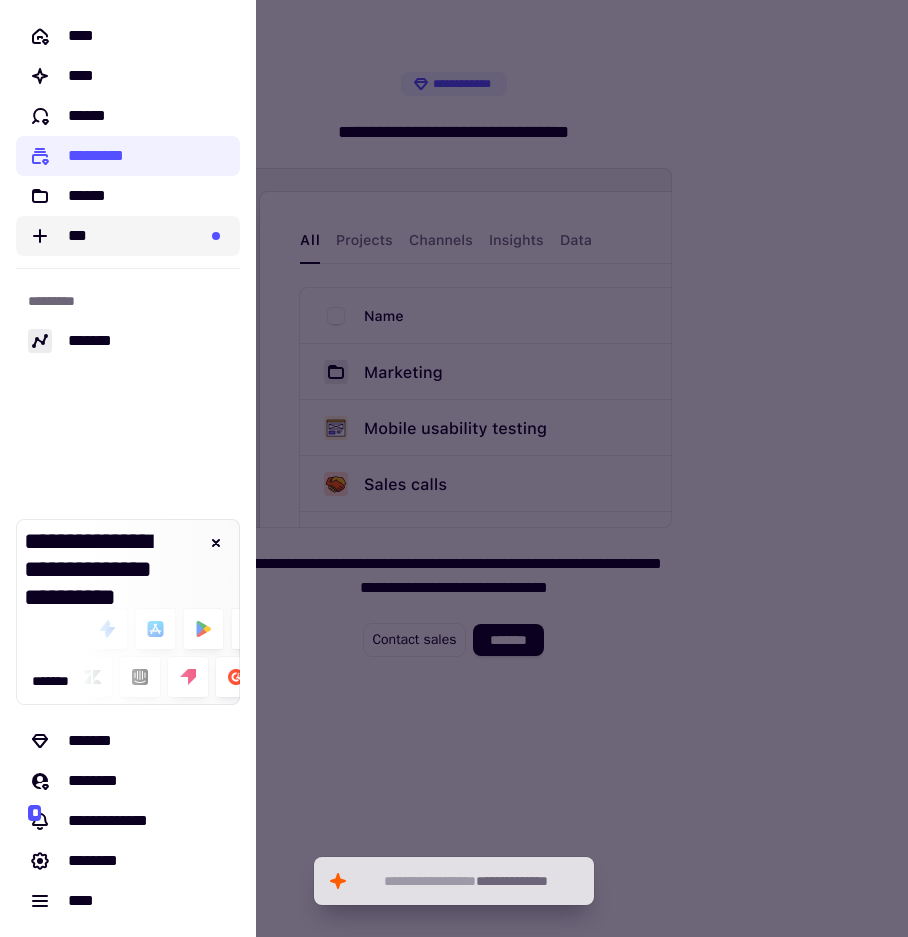 click on "***" 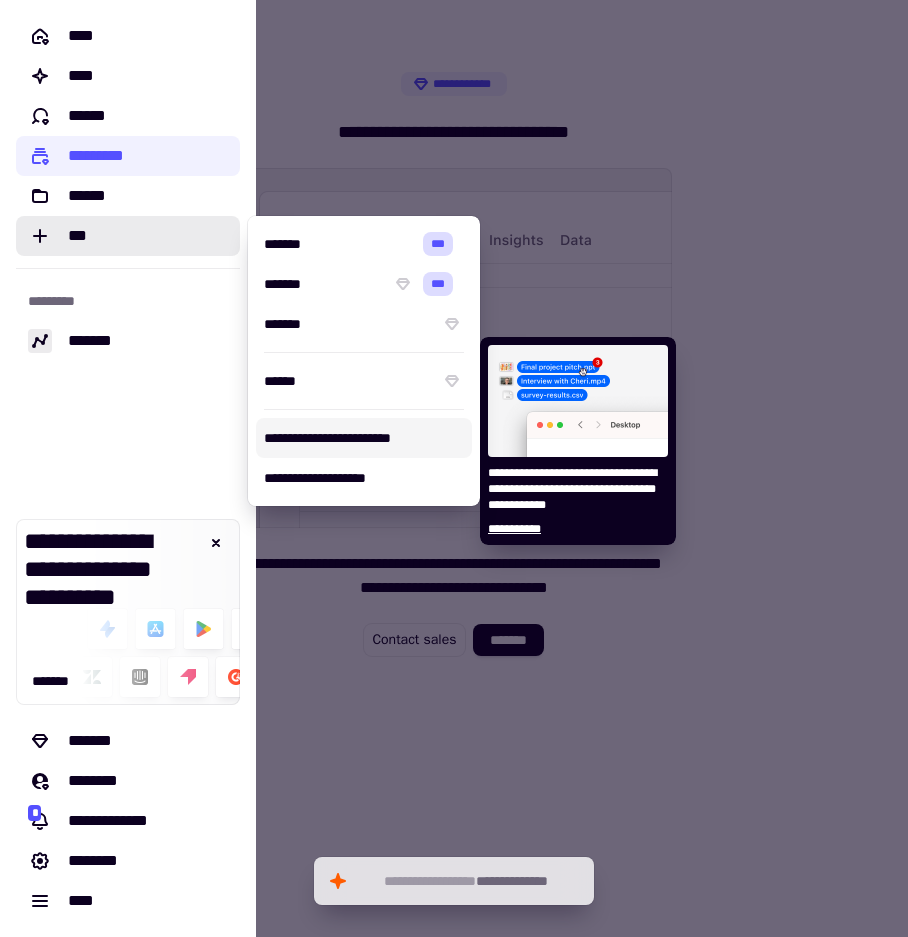 click on "**********" at bounding box center (364, 438) 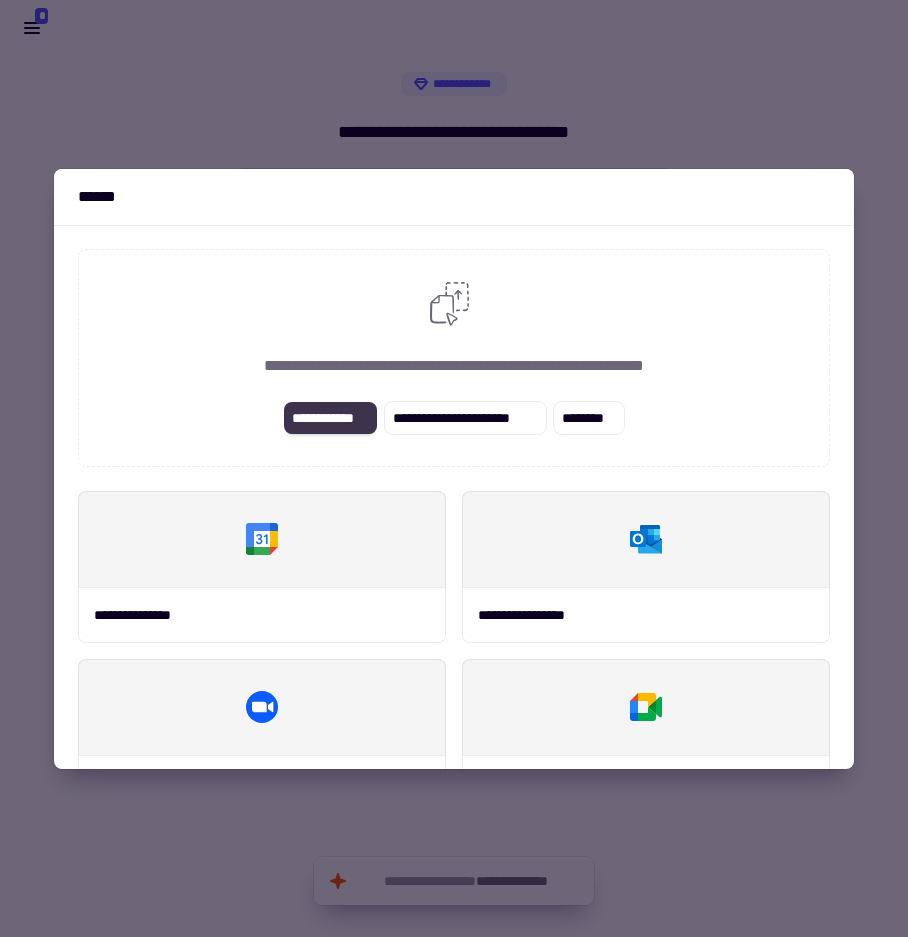 click on "**********" 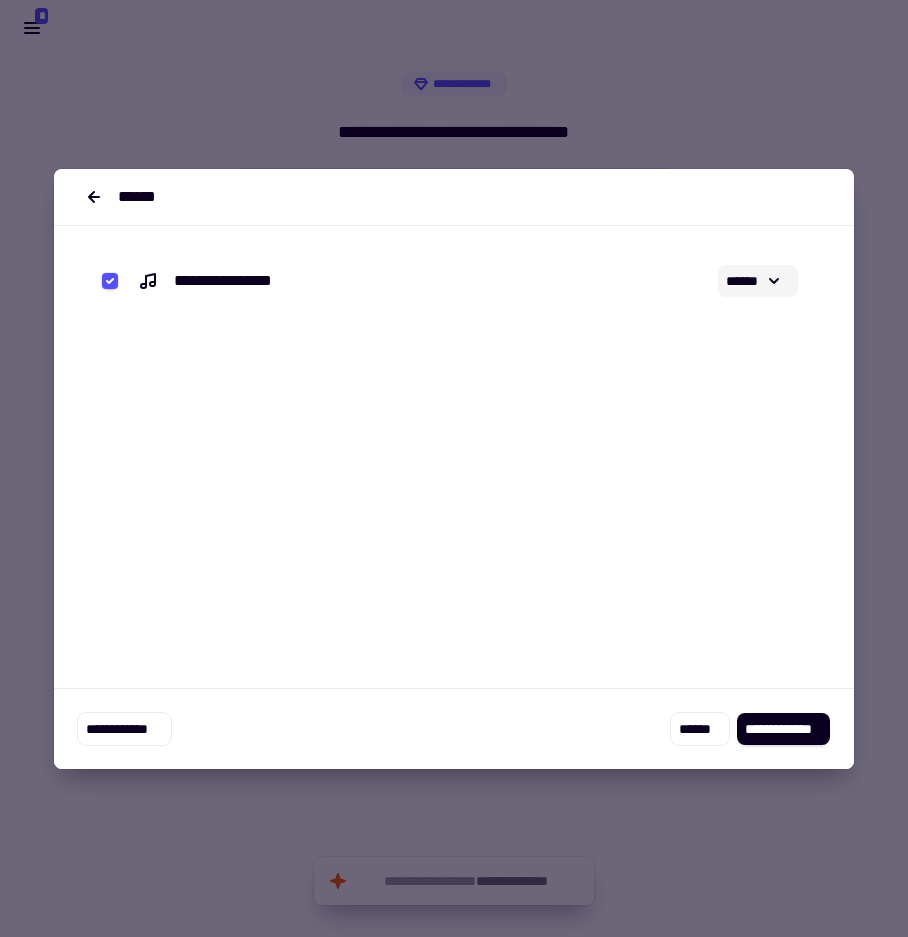 click 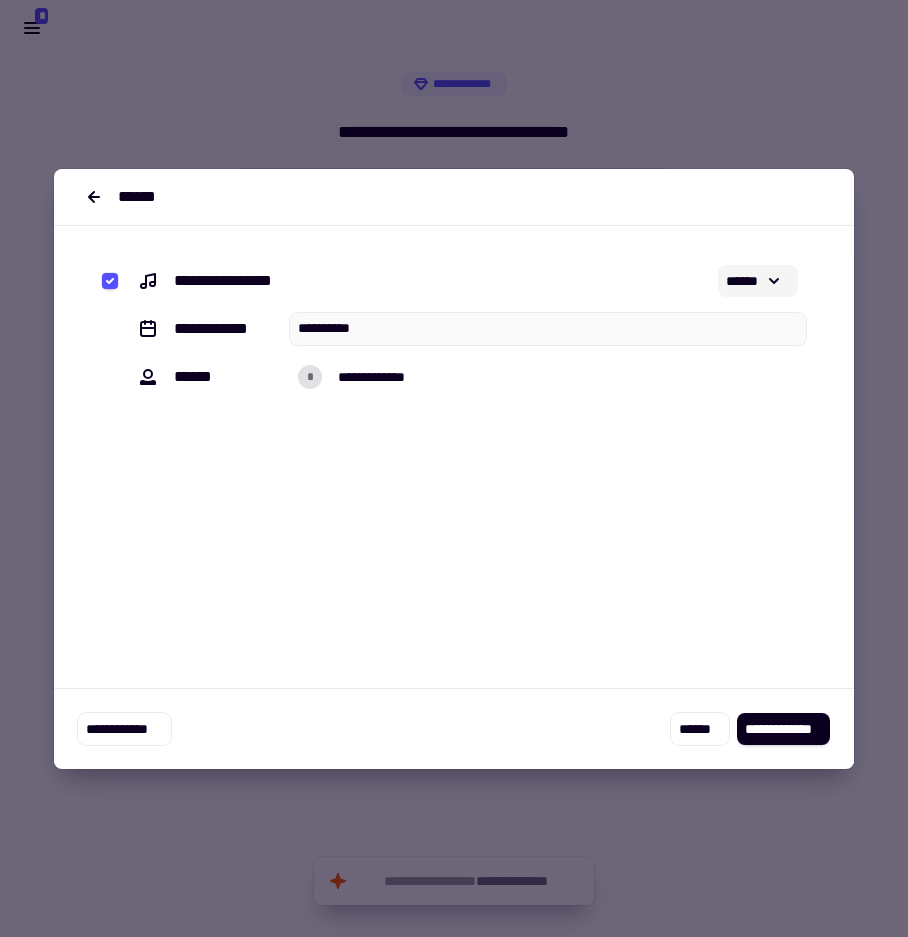 click 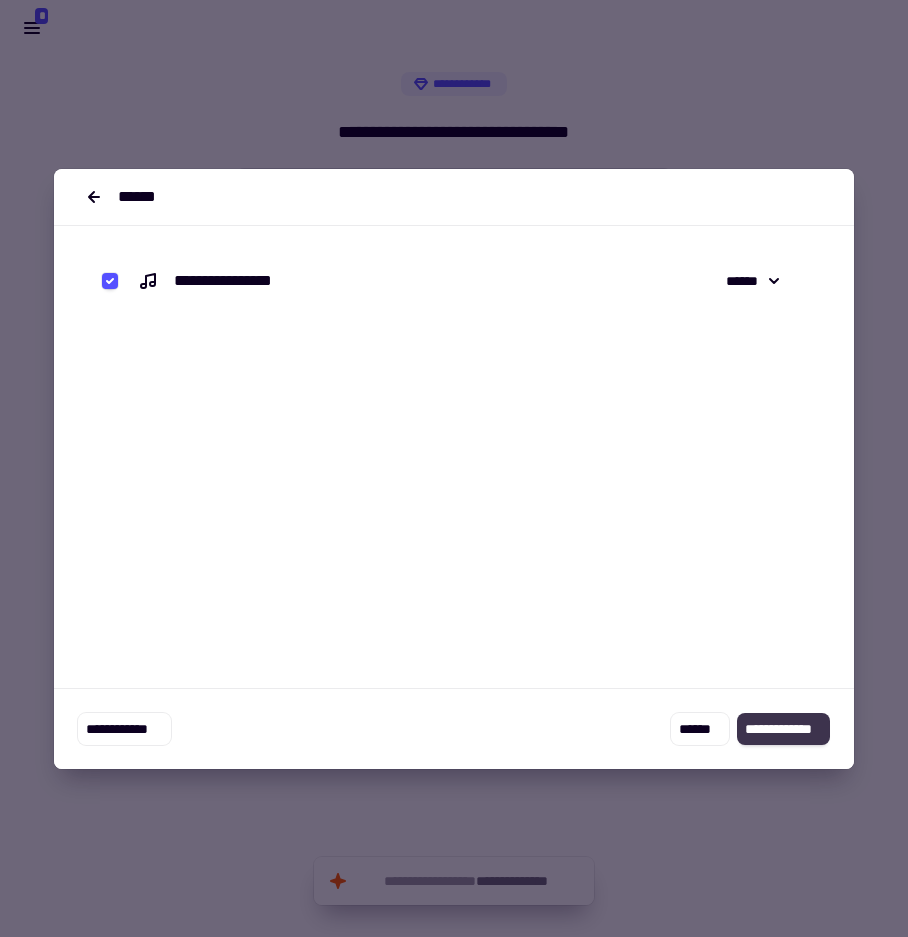 click on "**********" 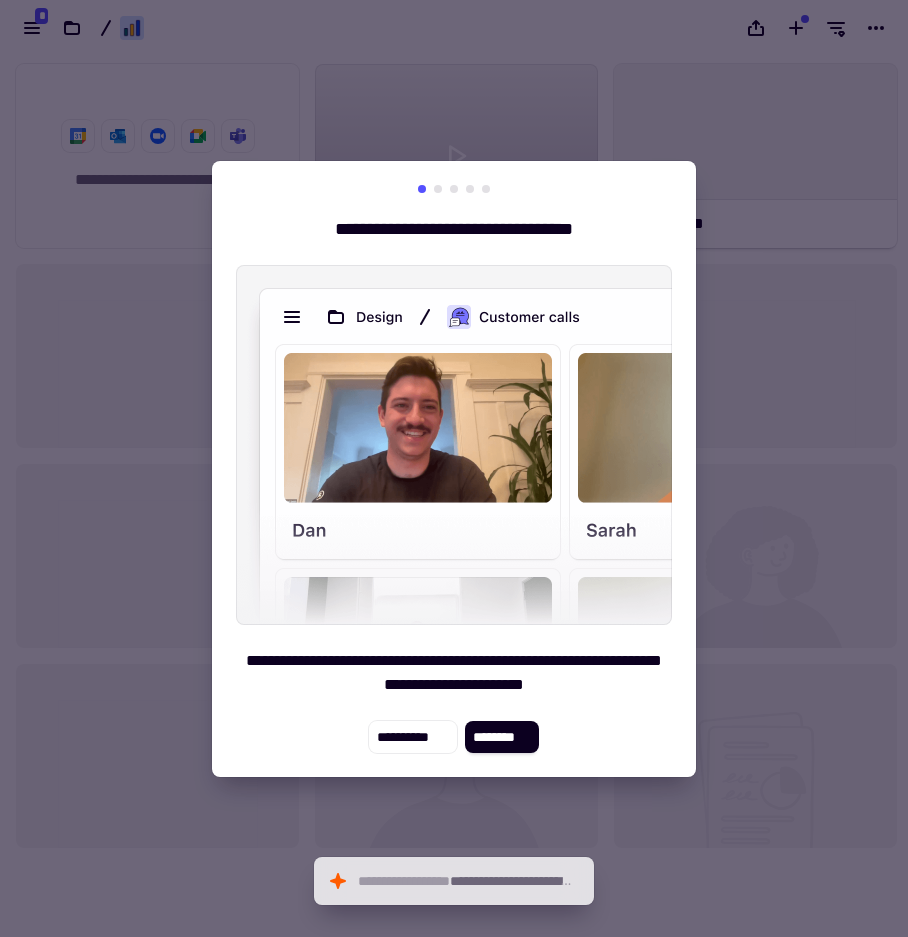 scroll, scrollTop: 866, scrollLeft: 893, axis: both 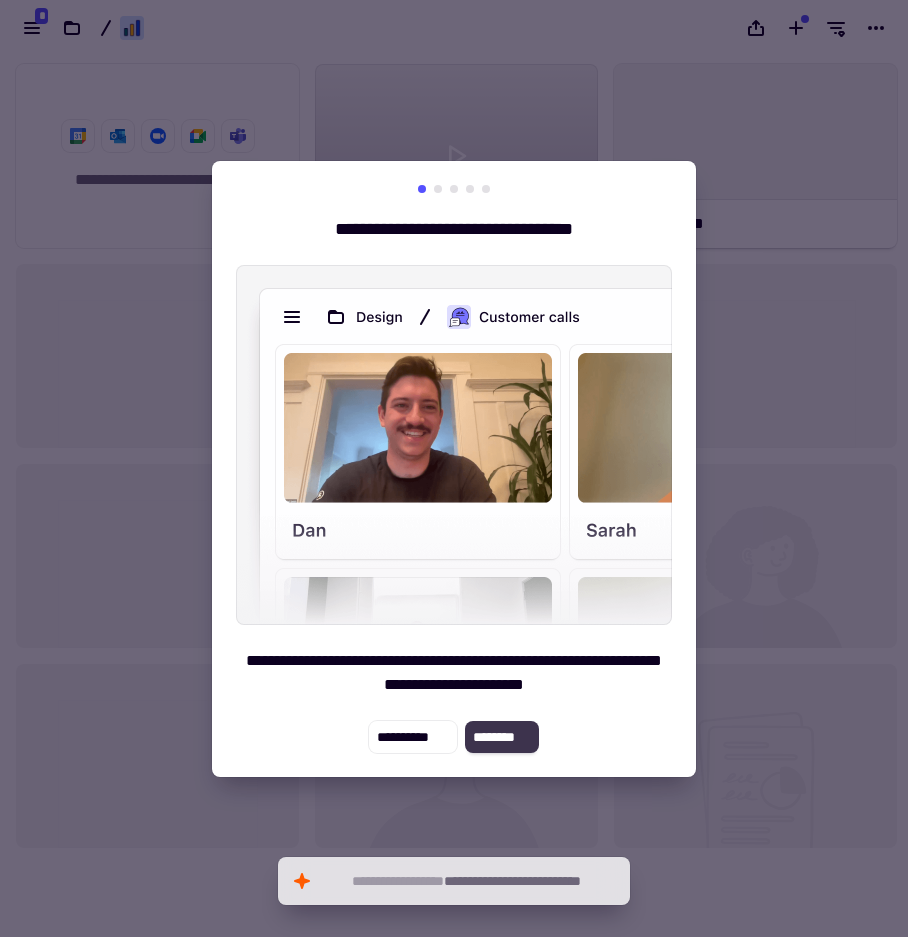 click on "********" 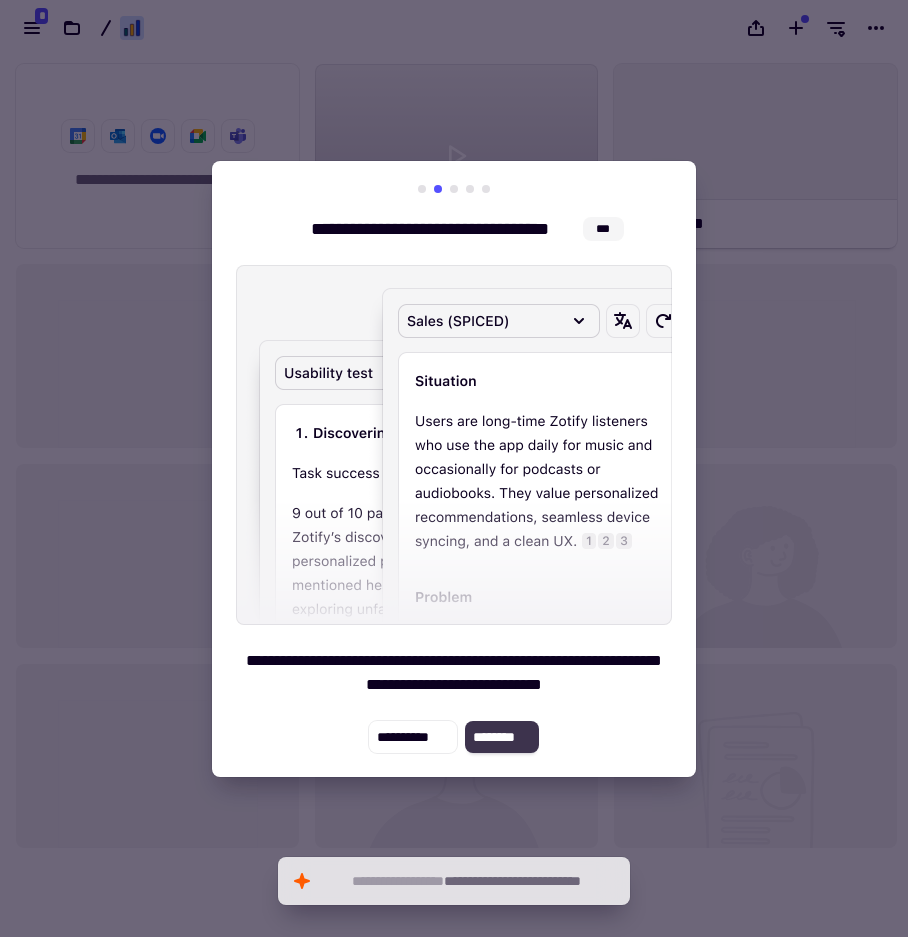 click on "********" 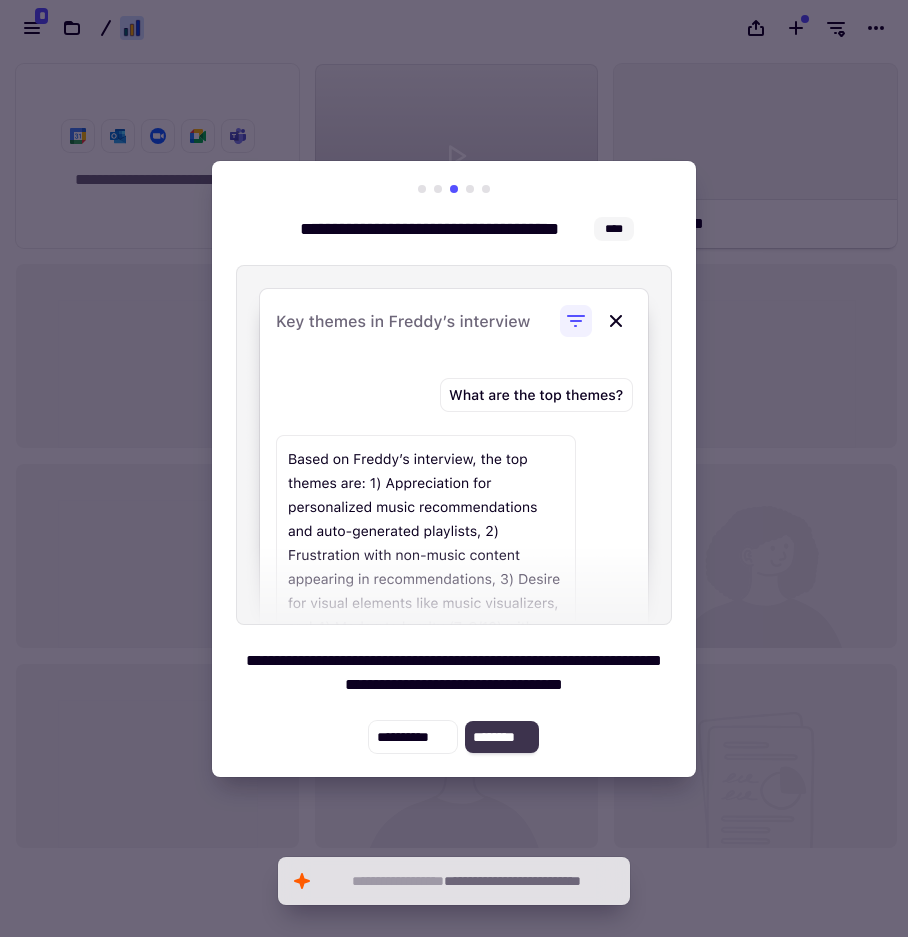 click on "********" 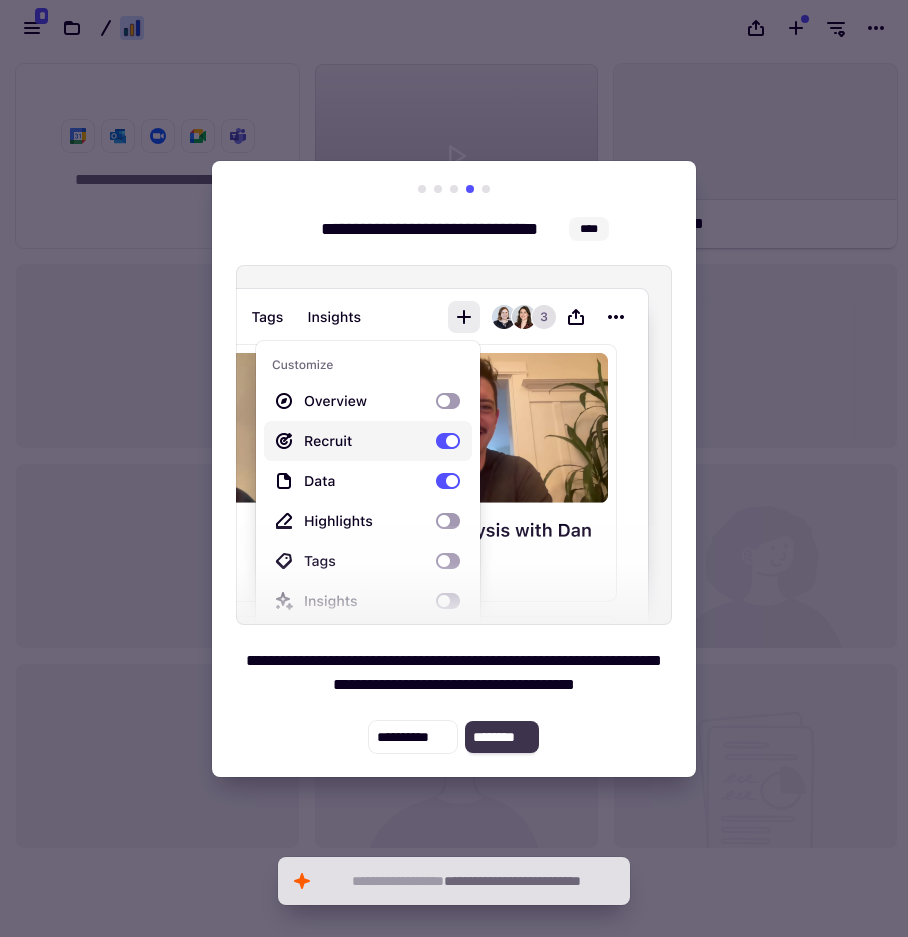 click on "********" 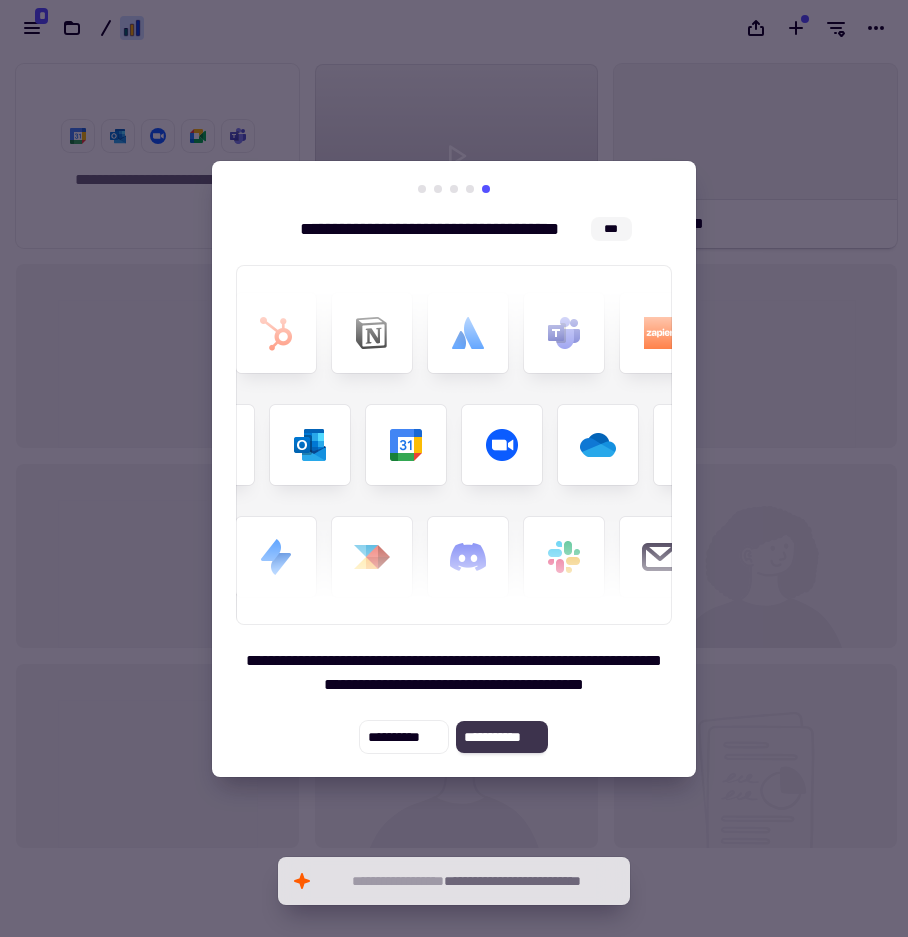 click on "**********" 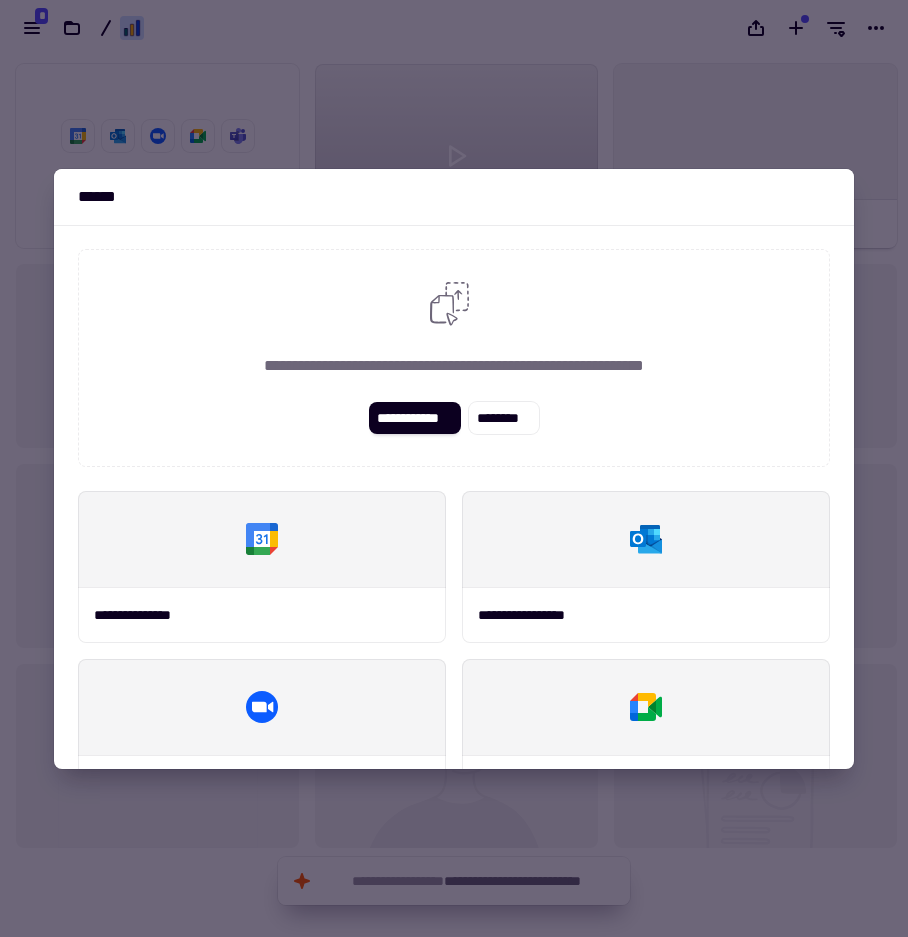 click at bounding box center [454, 468] 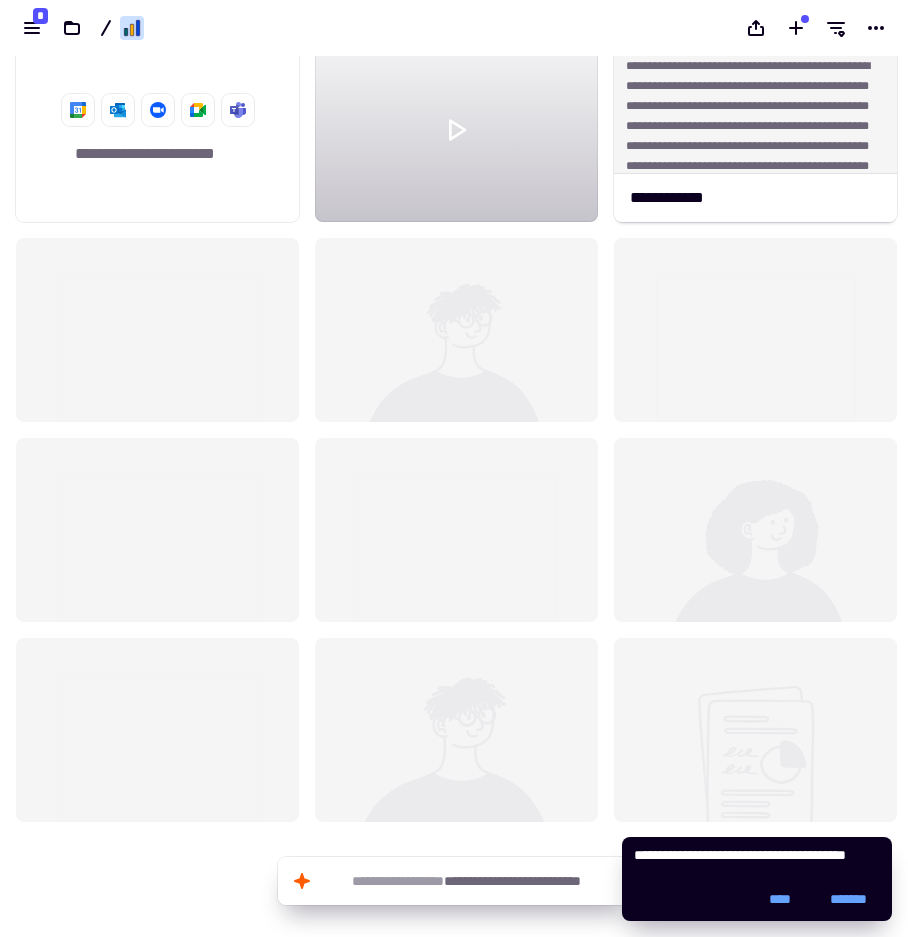 scroll, scrollTop: 0, scrollLeft: 0, axis: both 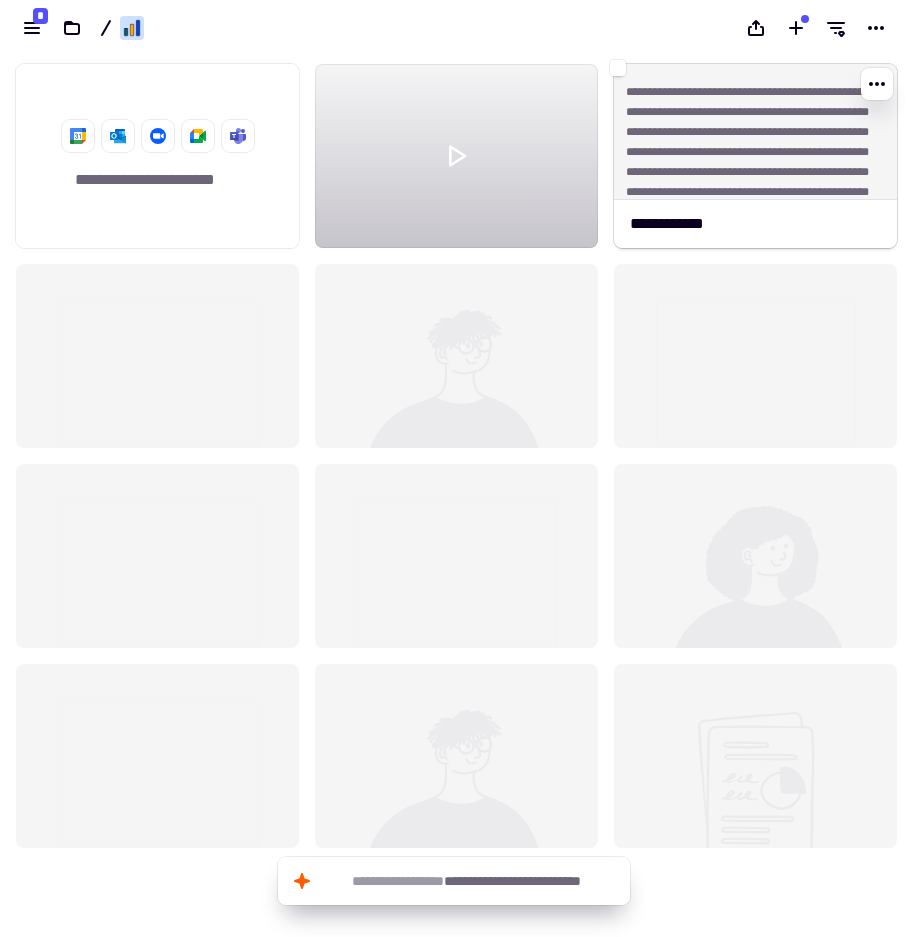 click on "**********" 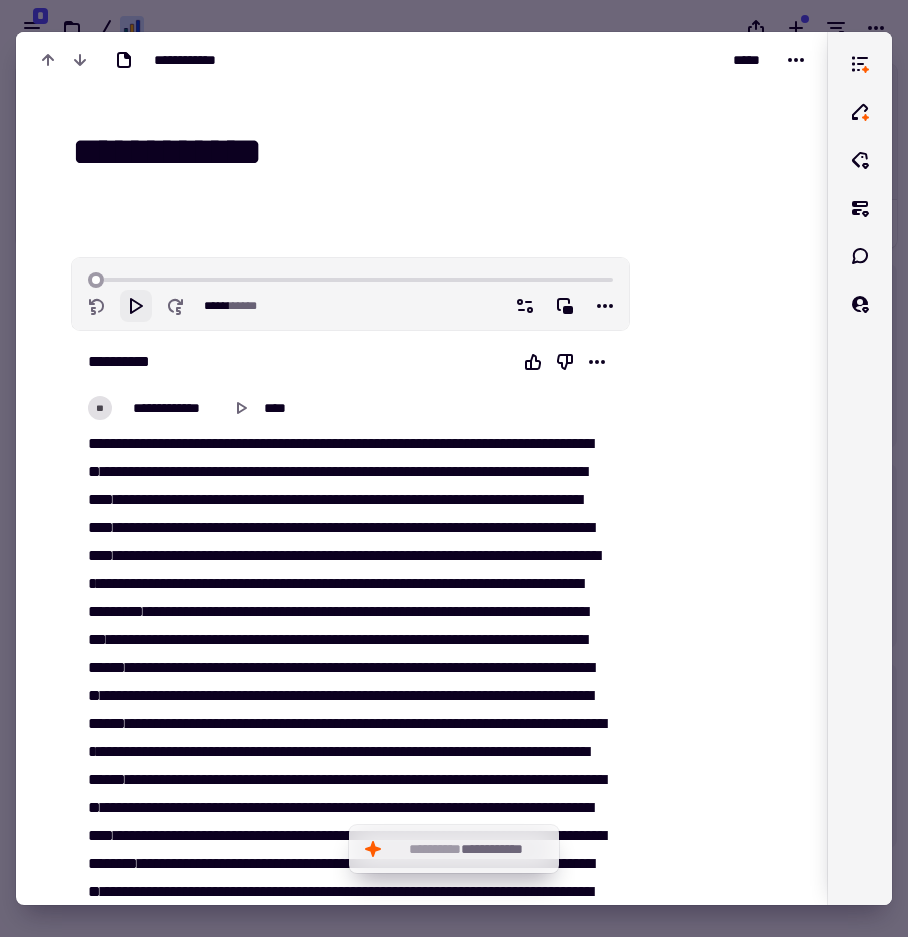 click 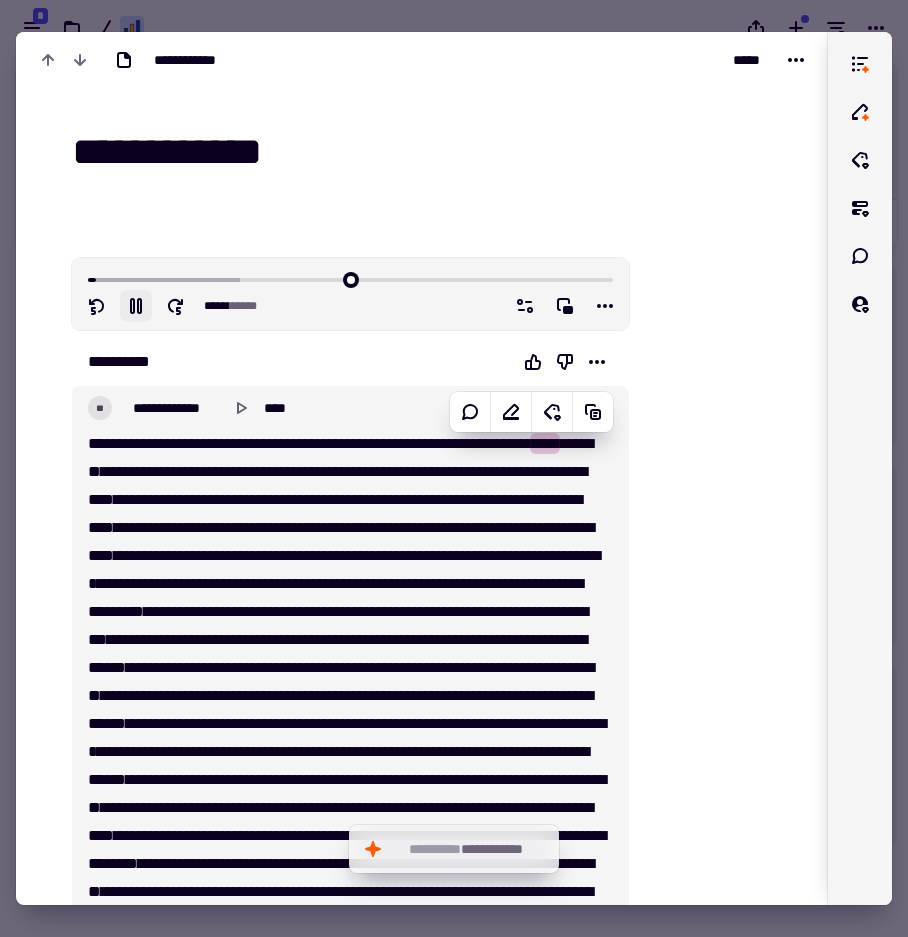 type on "****" 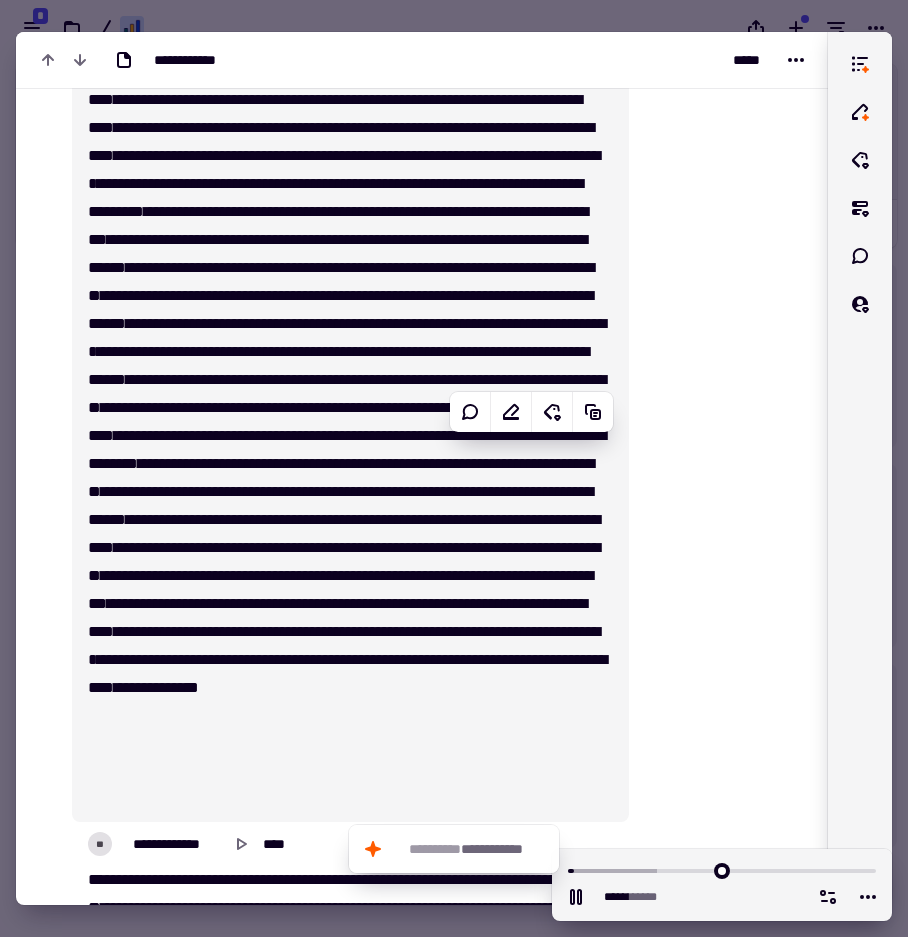 type on "****" 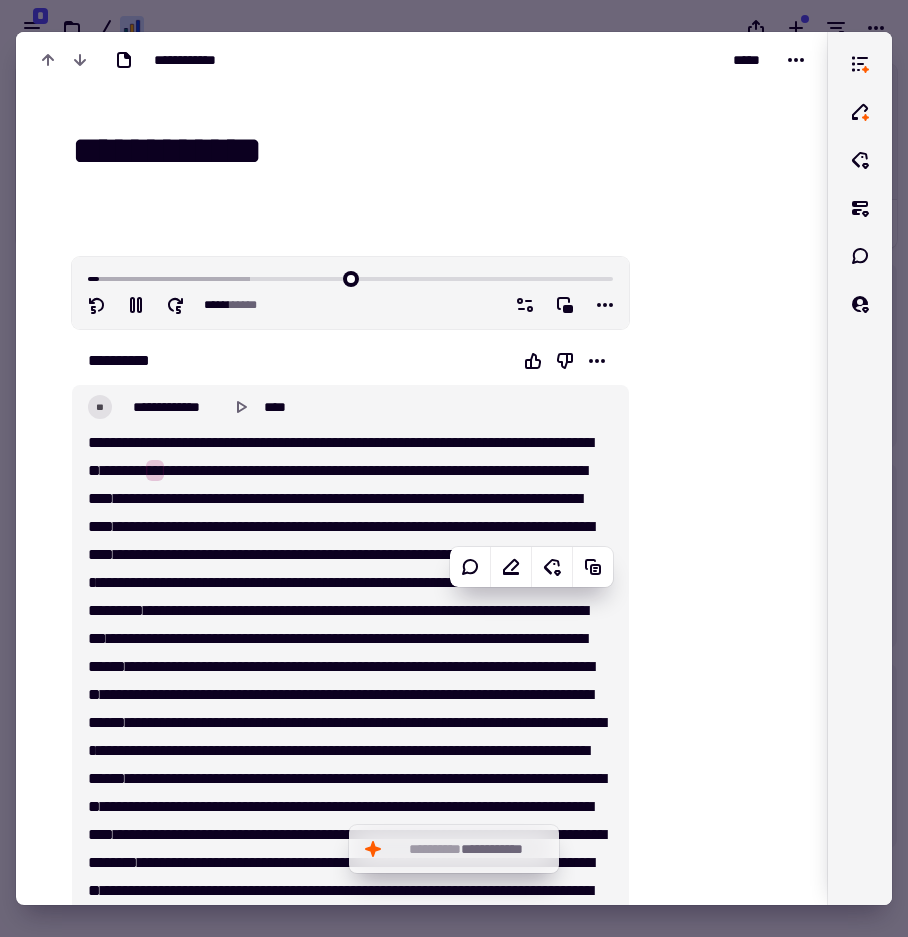 scroll, scrollTop: 0, scrollLeft: 0, axis: both 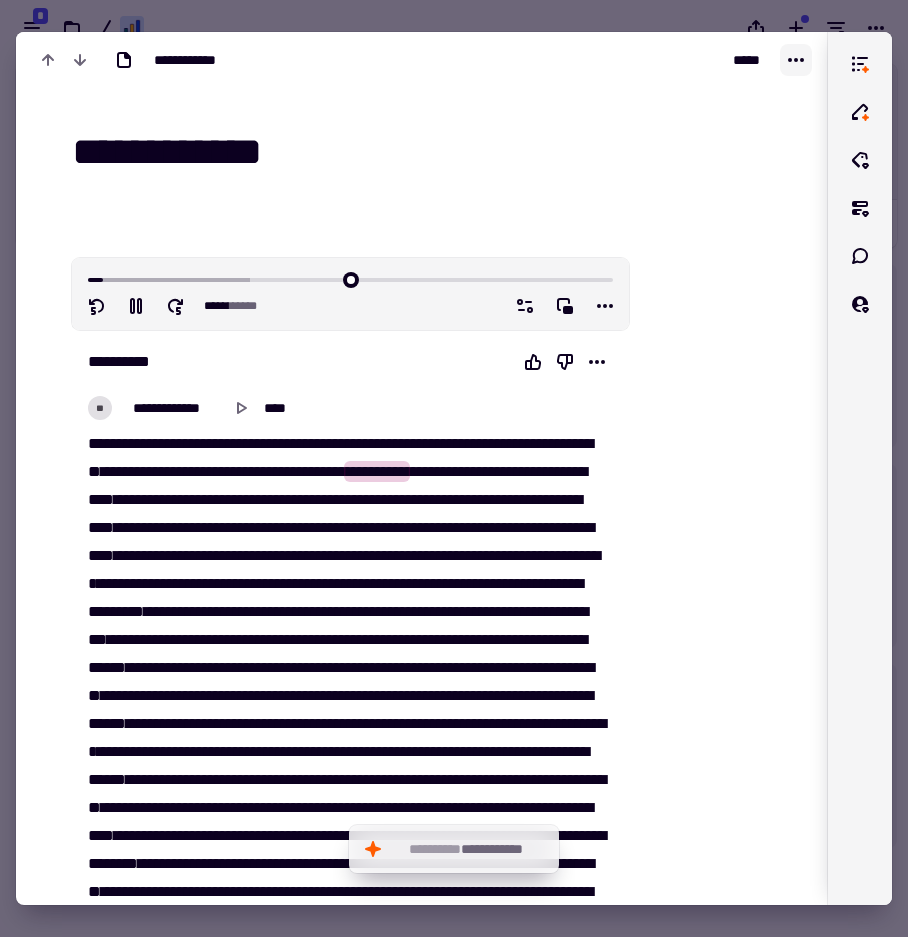 click 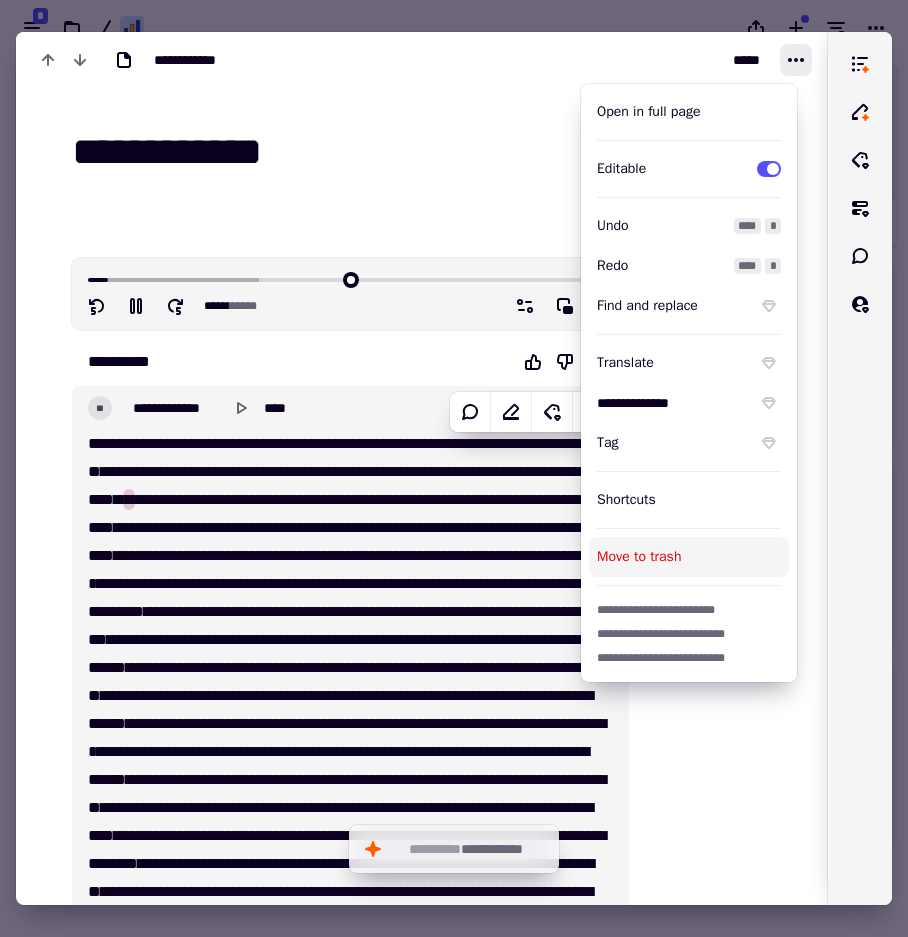 click at bounding box center (714, 1886) 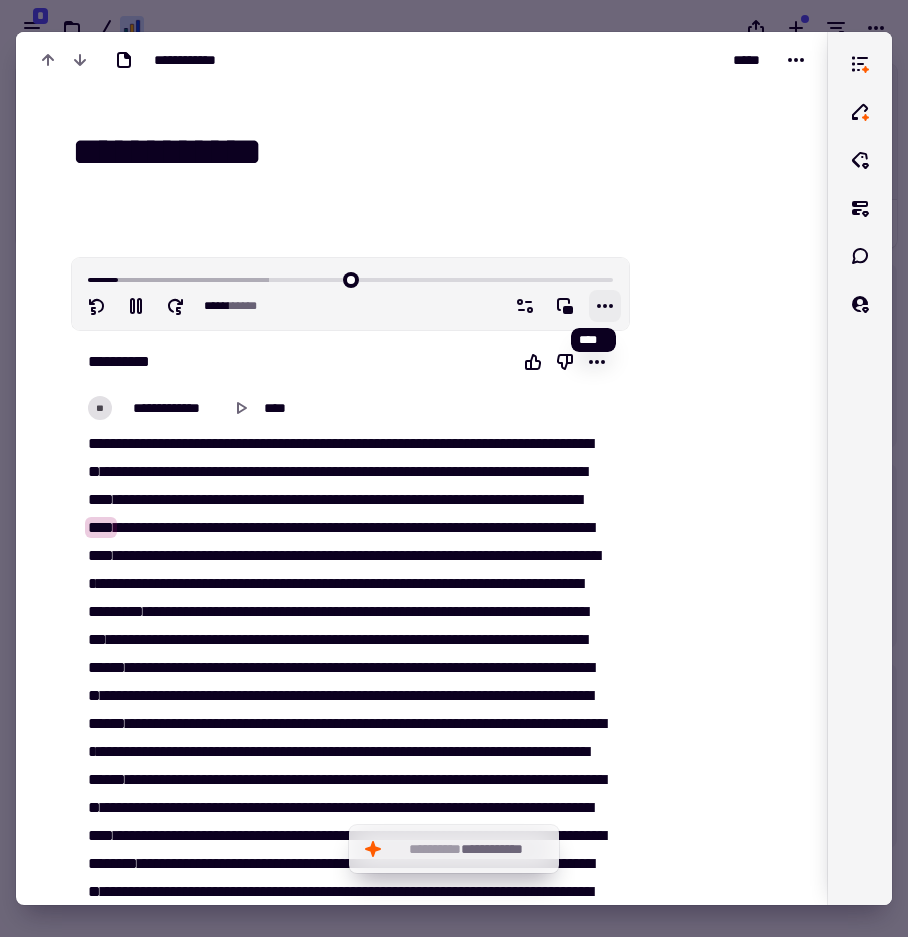click 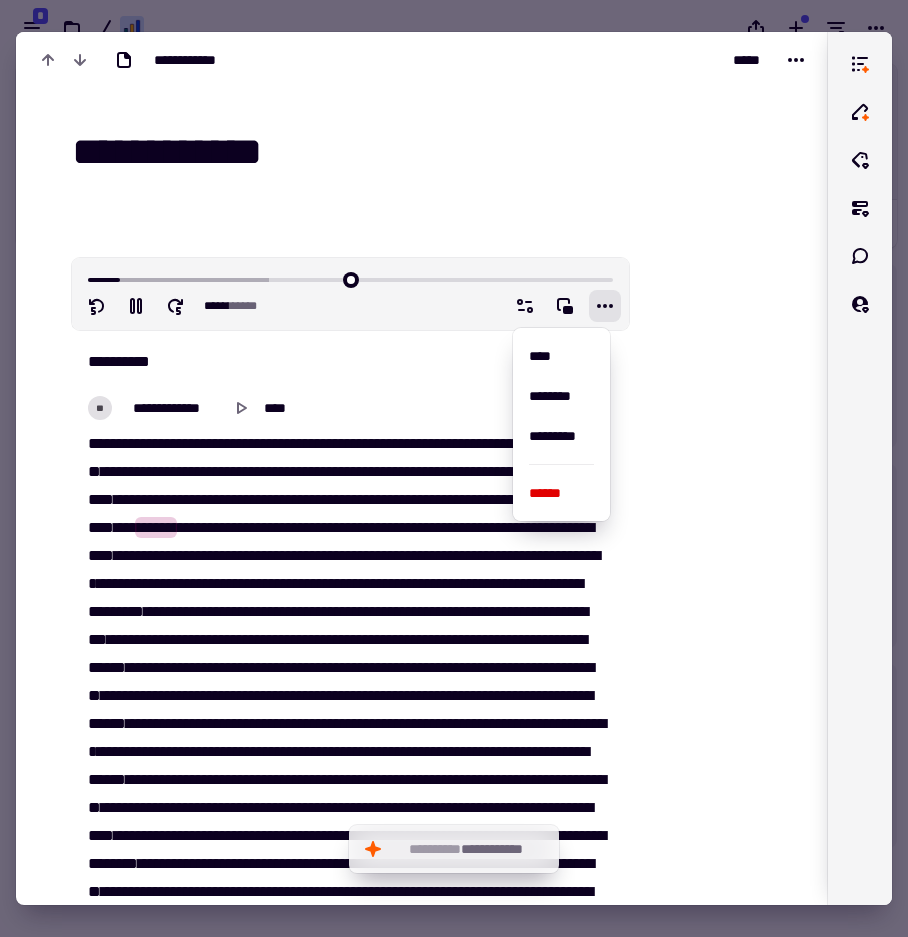click at bounding box center (714, 1886) 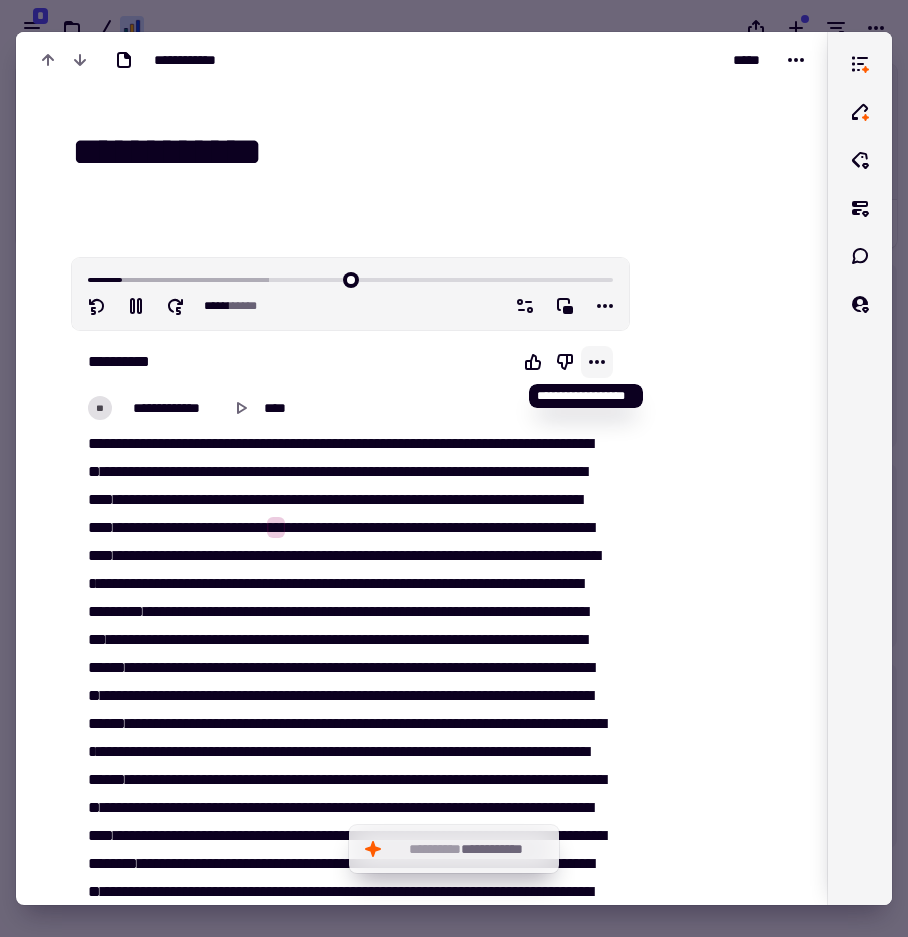 click 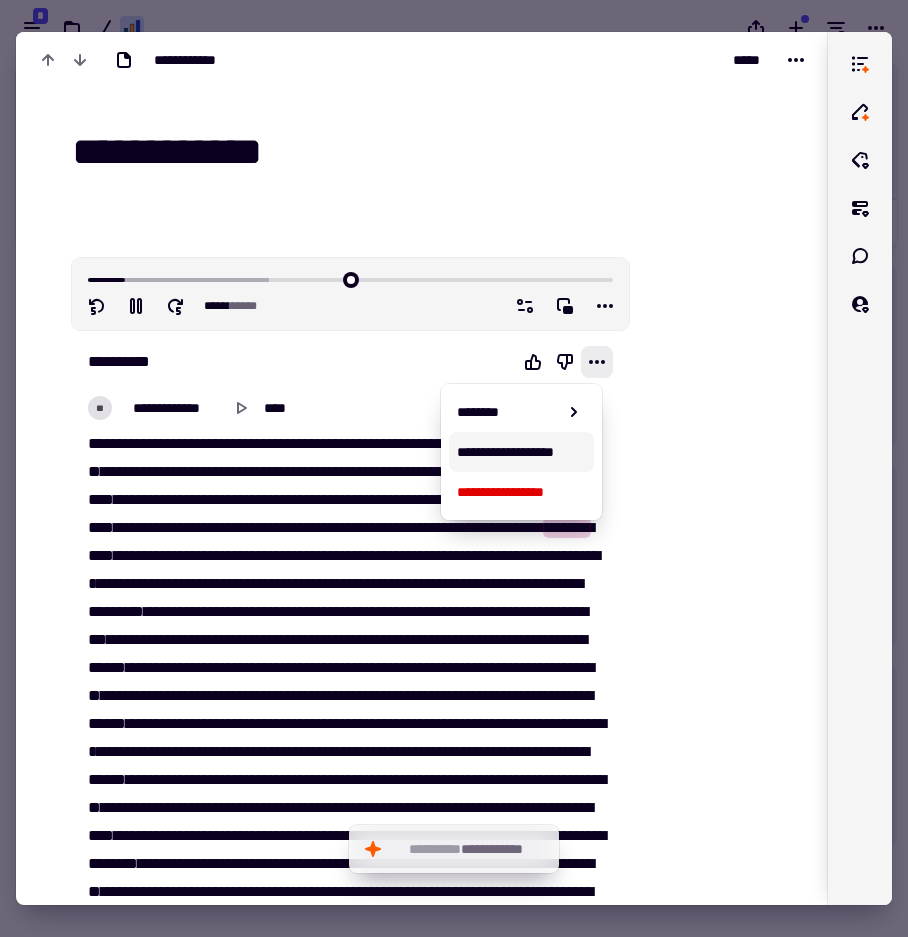 click on "**********" at bounding box center (521, 452) 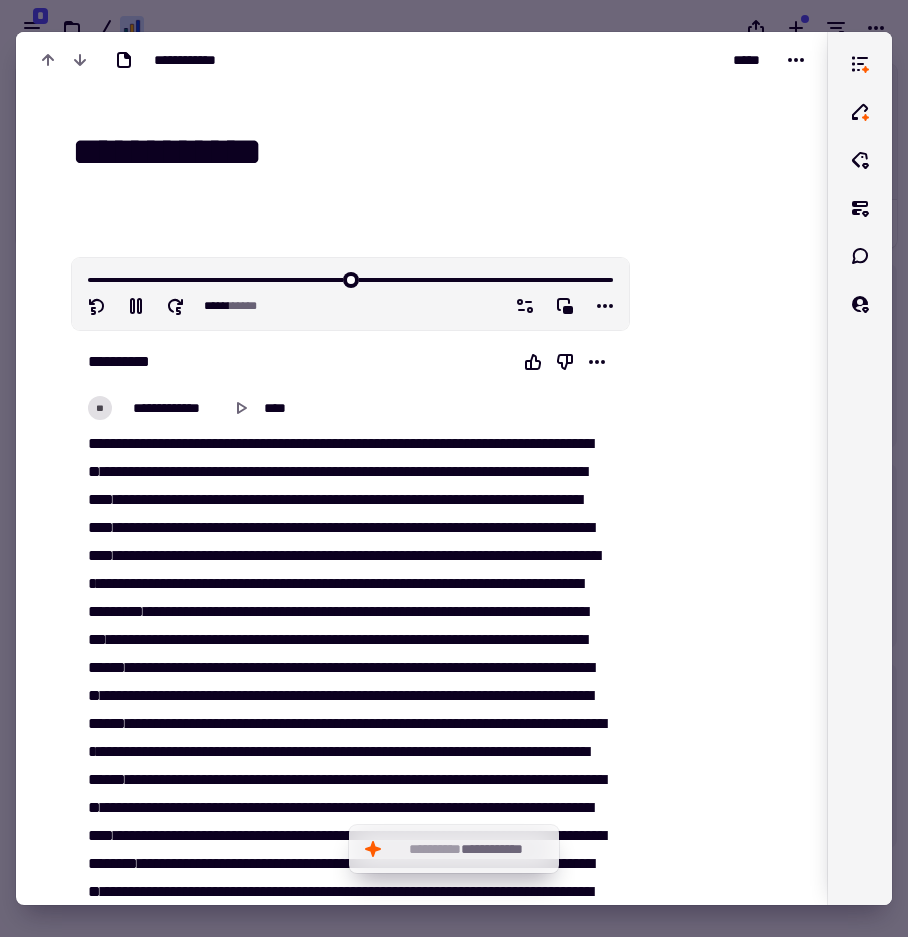 type on "******" 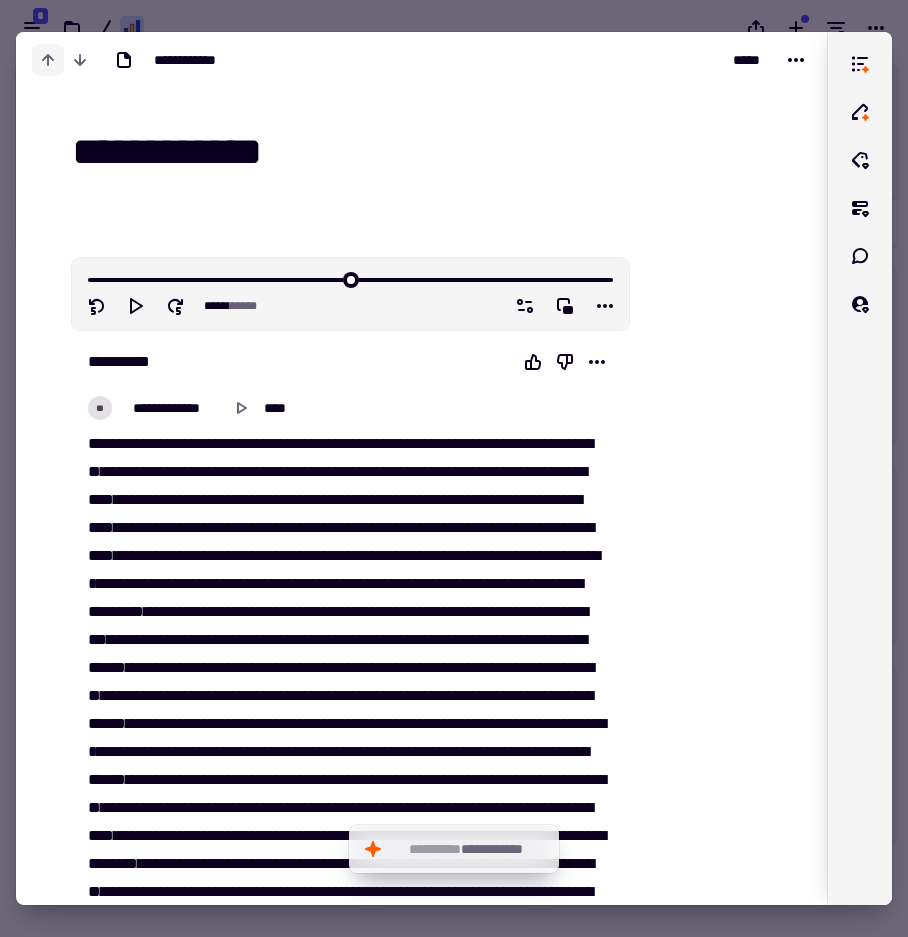 click 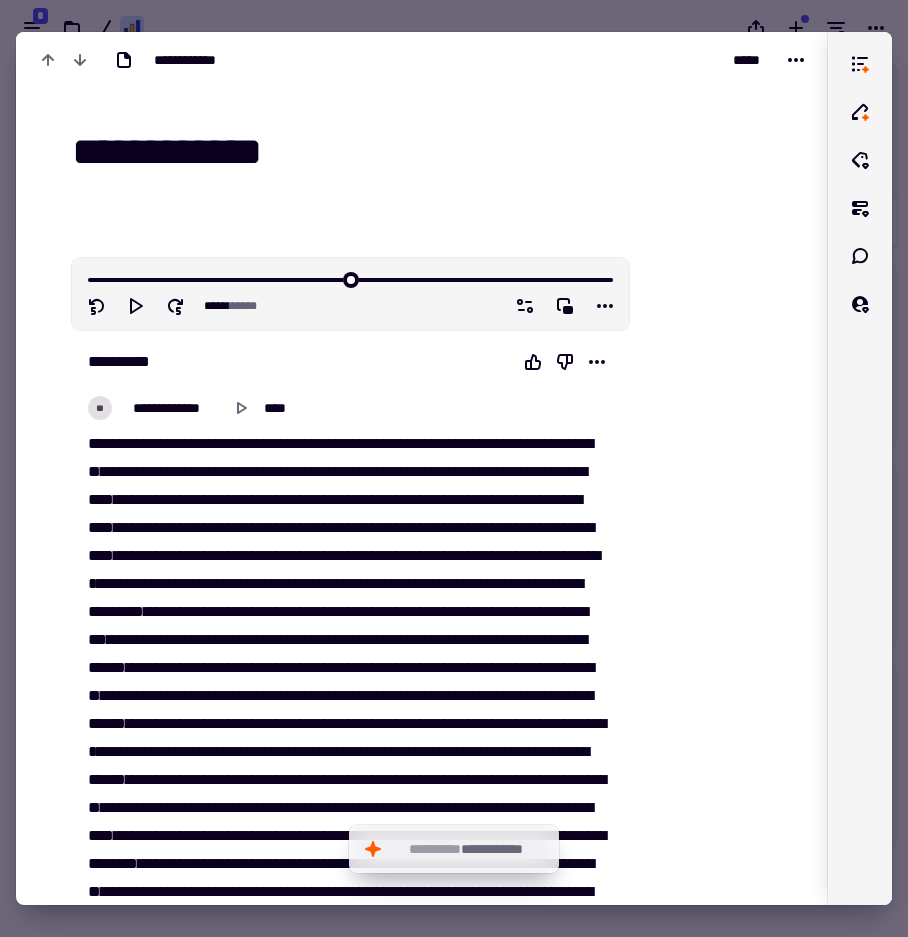 click at bounding box center [454, 468] 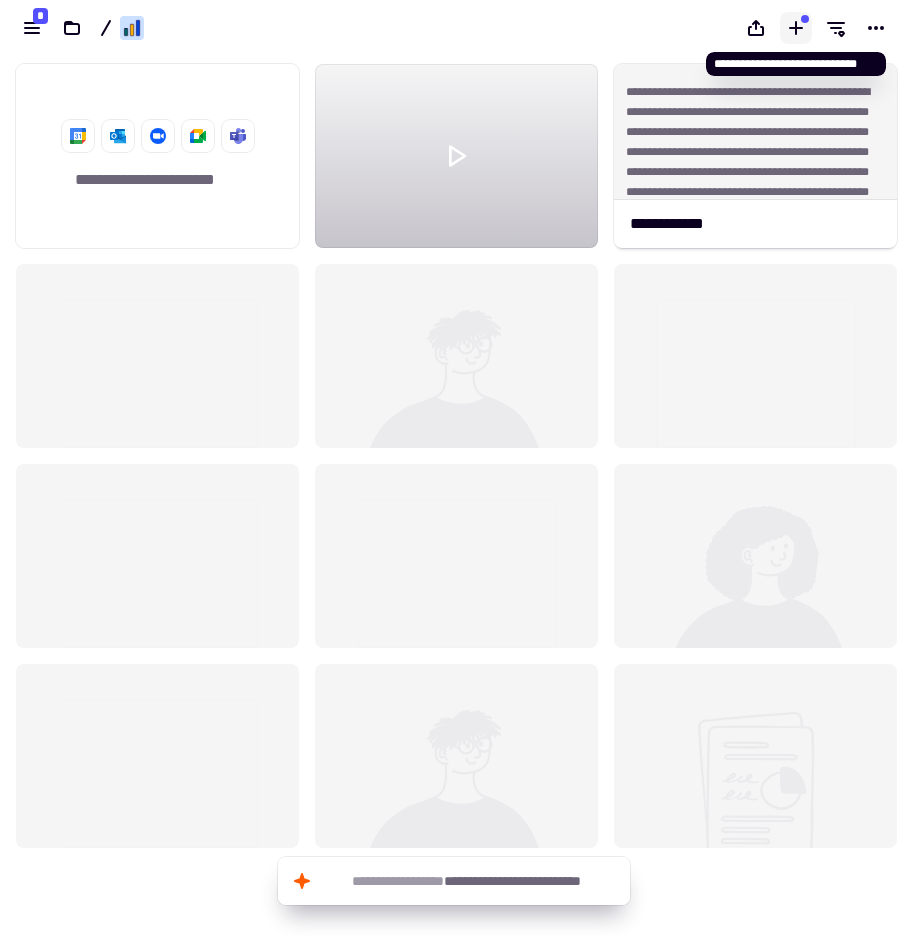 click 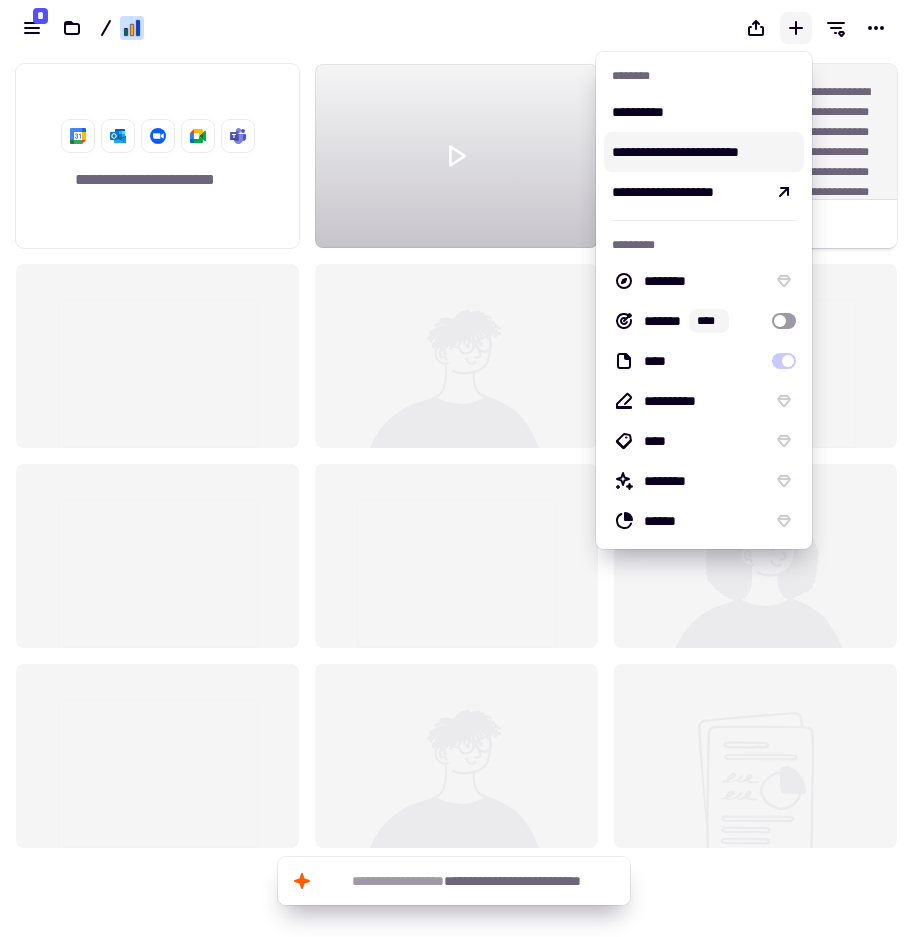 click on "**********" at bounding box center (704, 152) 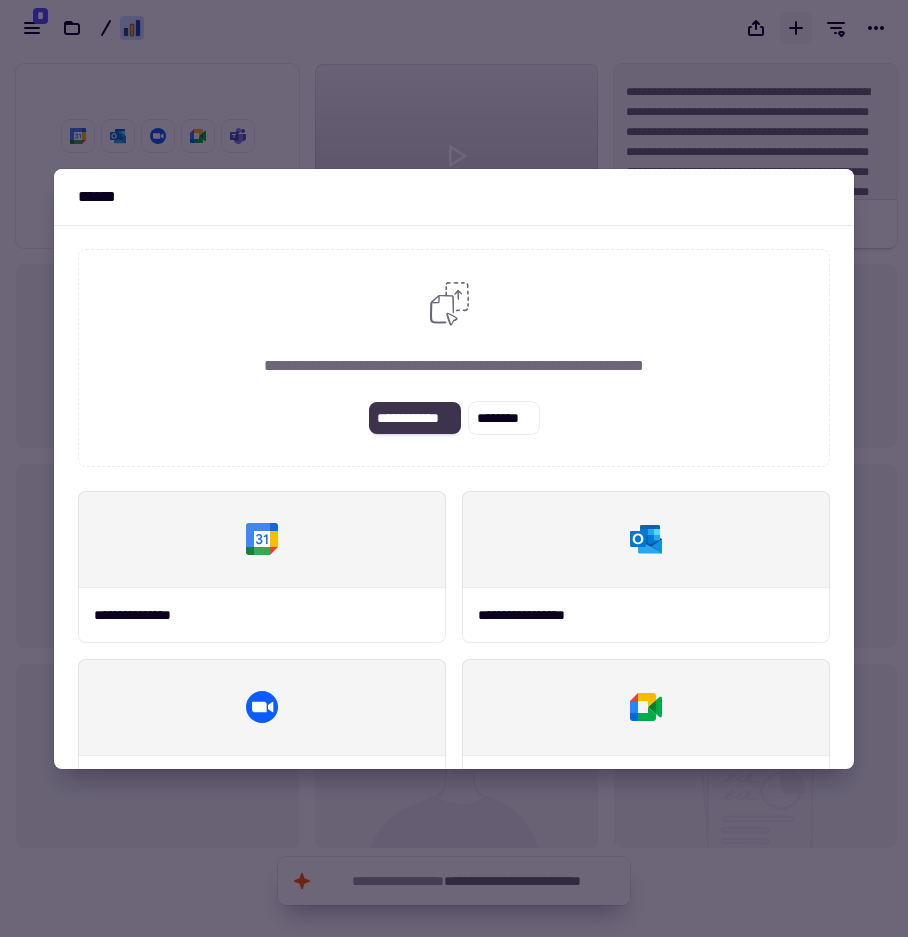 click on "**********" 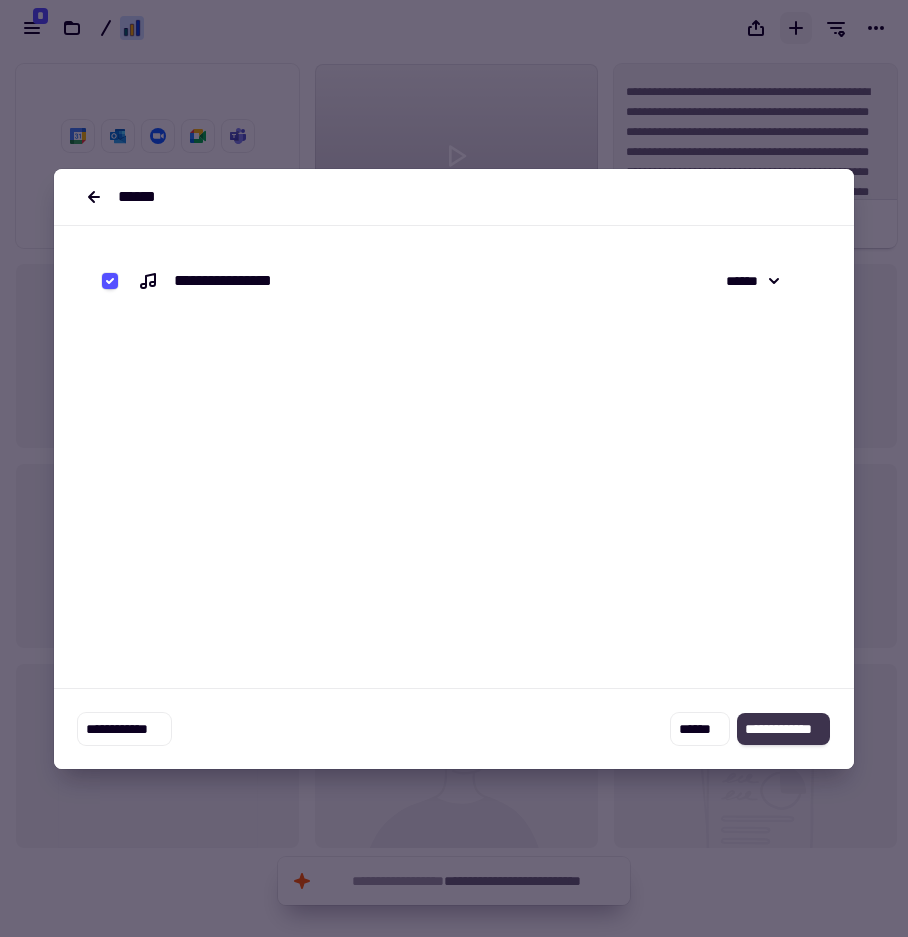 click on "**********" 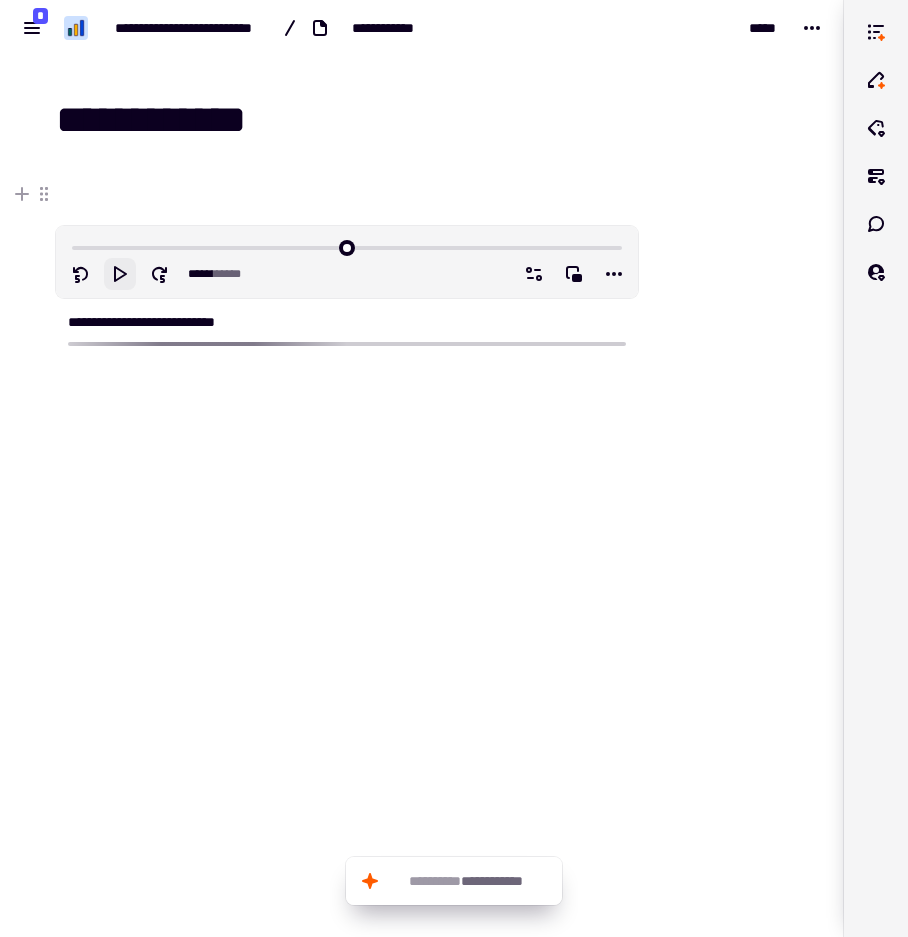 click 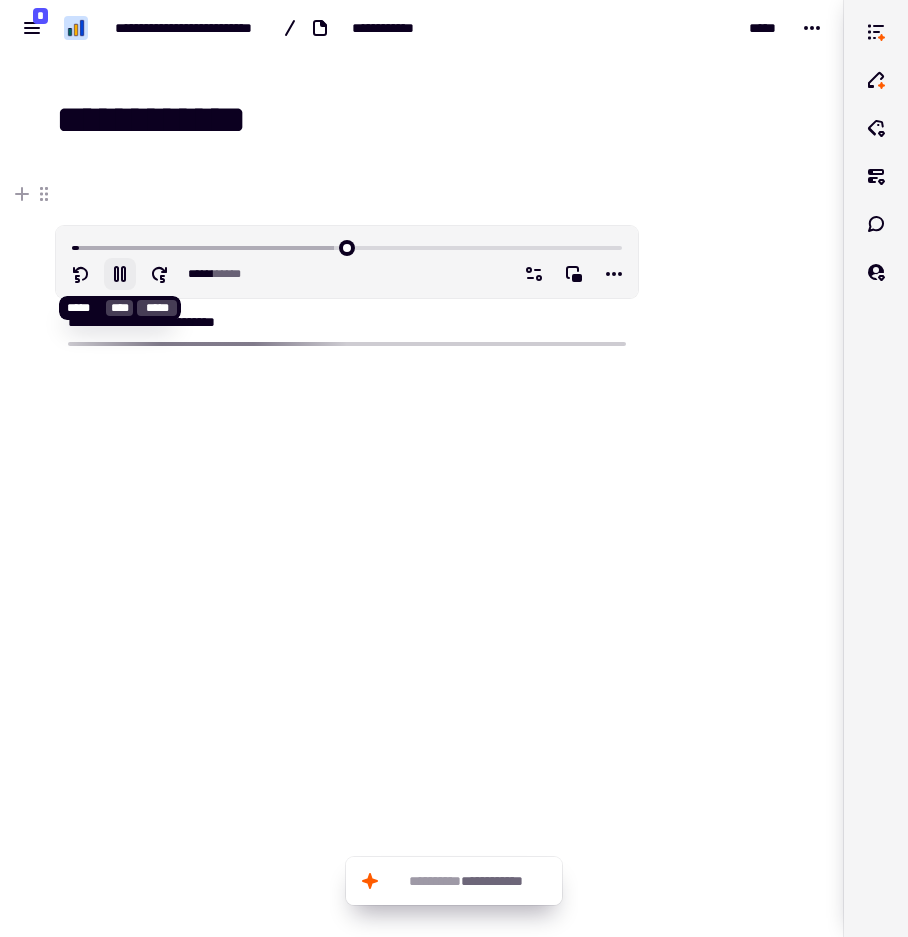 click 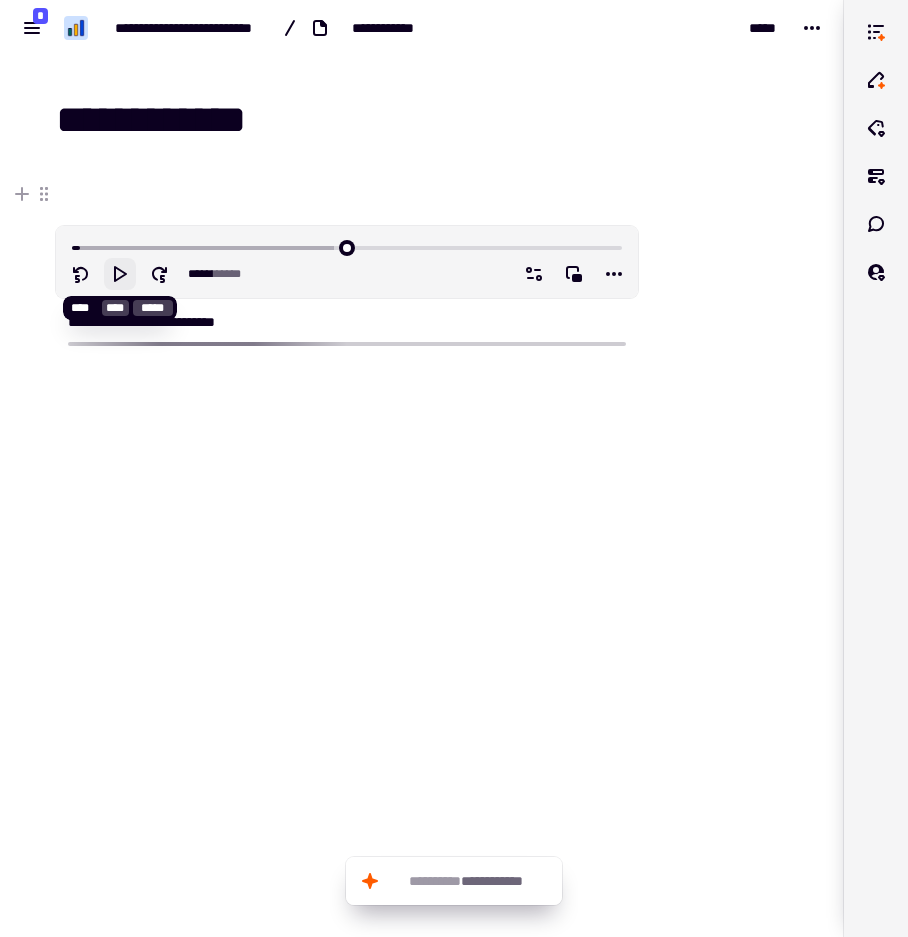 click 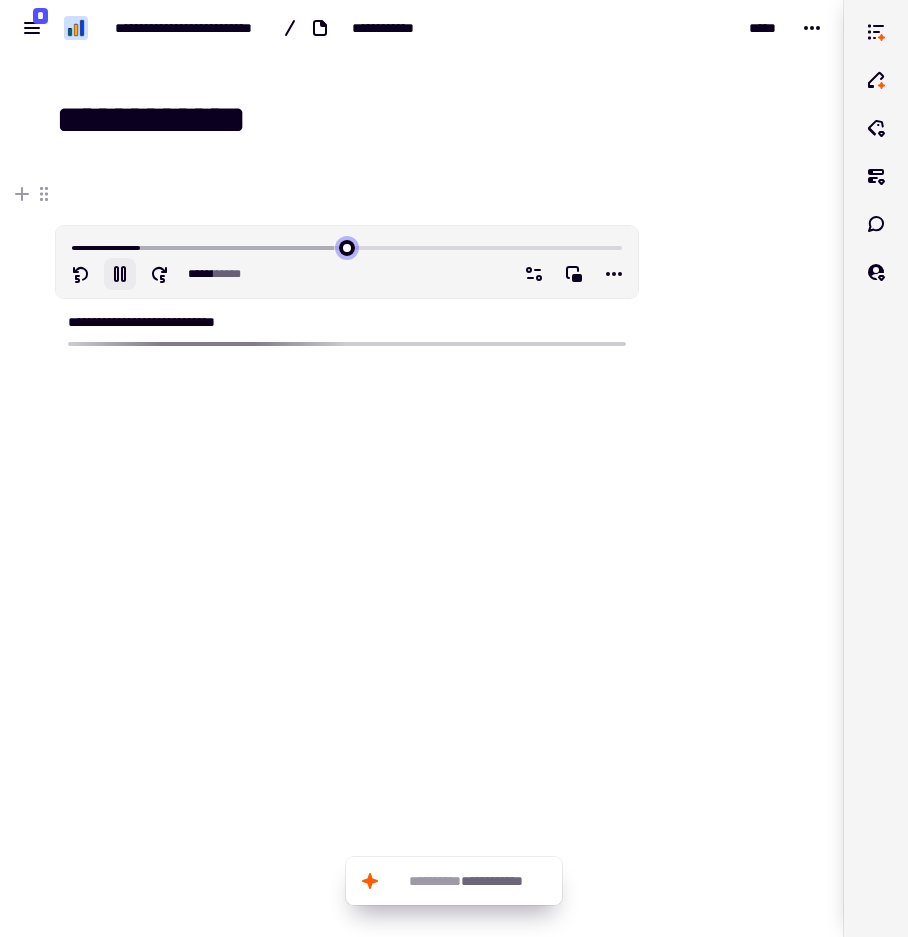 click at bounding box center (347, 246) 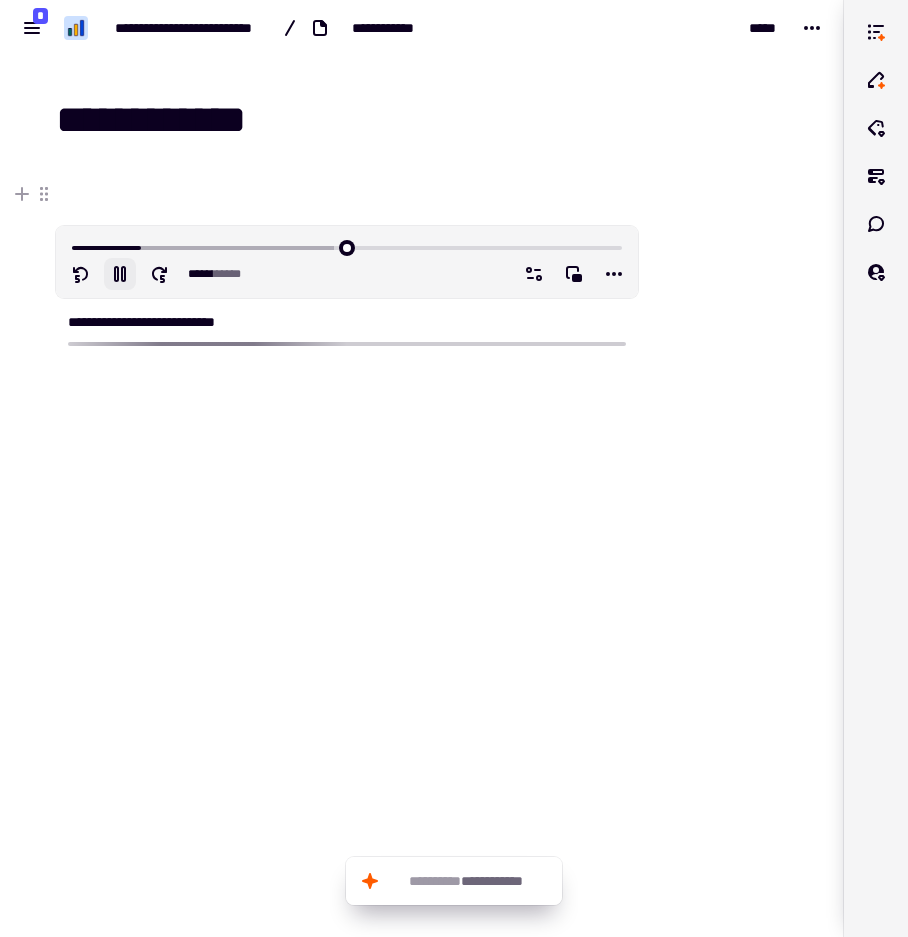 click at bounding box center [347, 246] 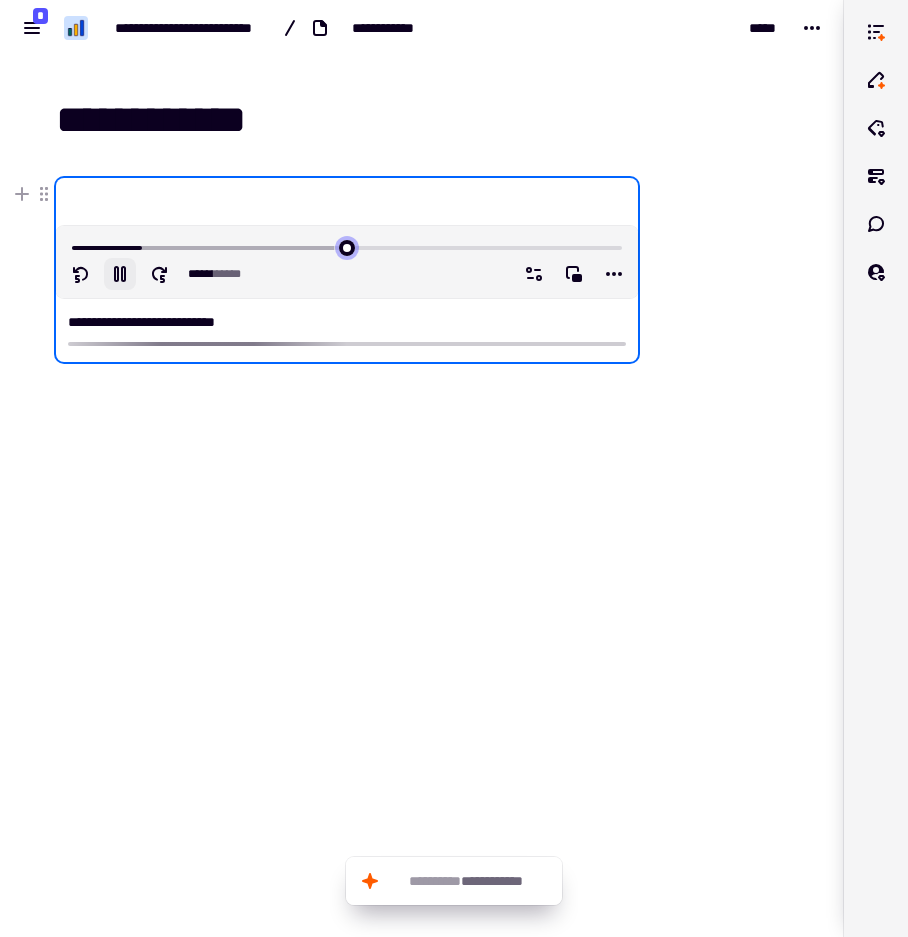 click at bounding box center (347, 246) 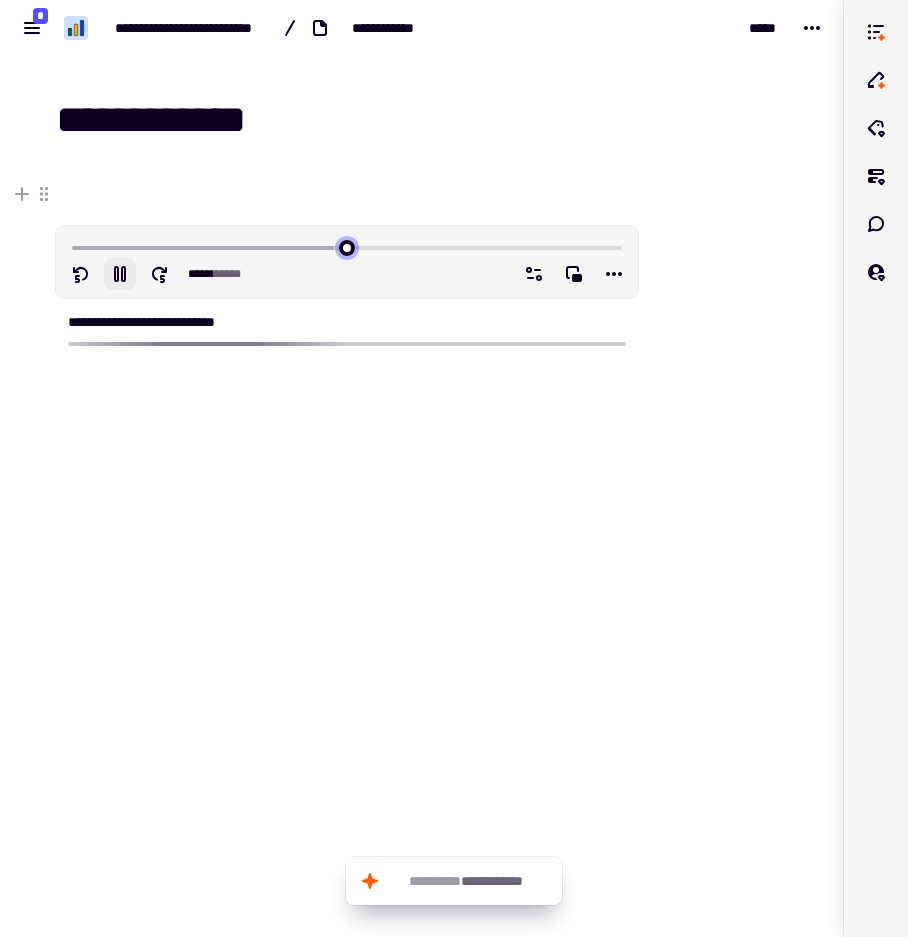 drag, startPoint x: 305, startPoint y: 246, endPoint x: 68, endPoint y: 247, distance: 237.0021 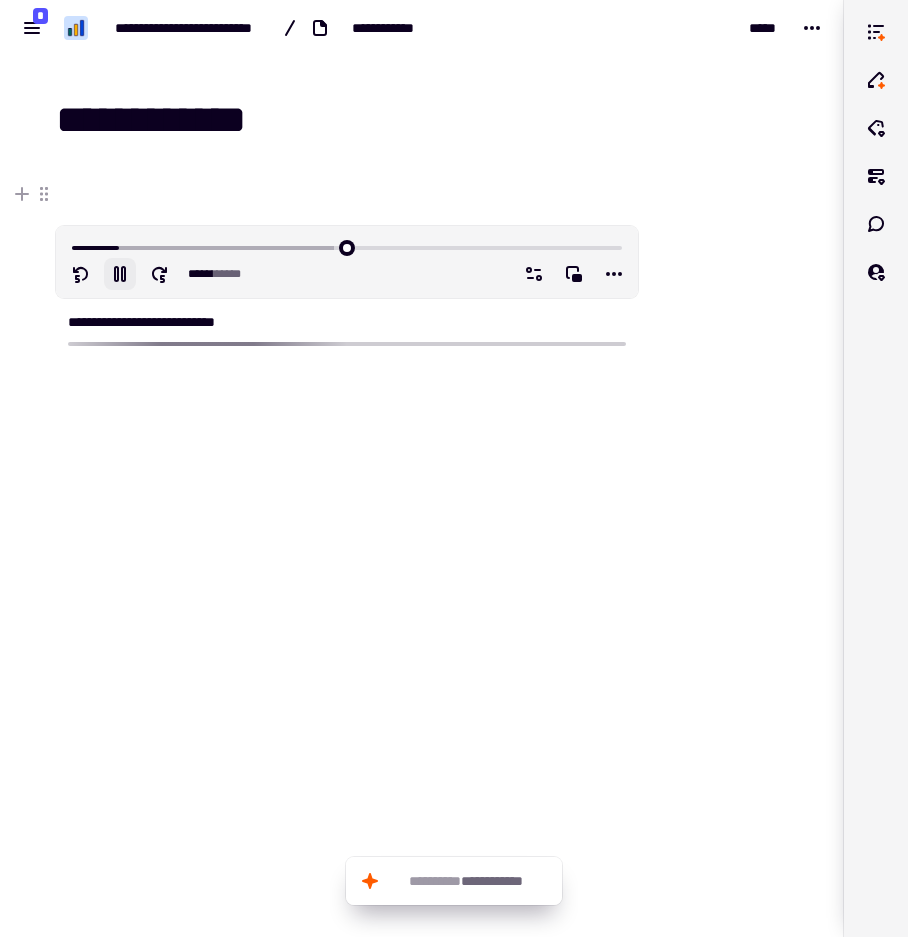 click 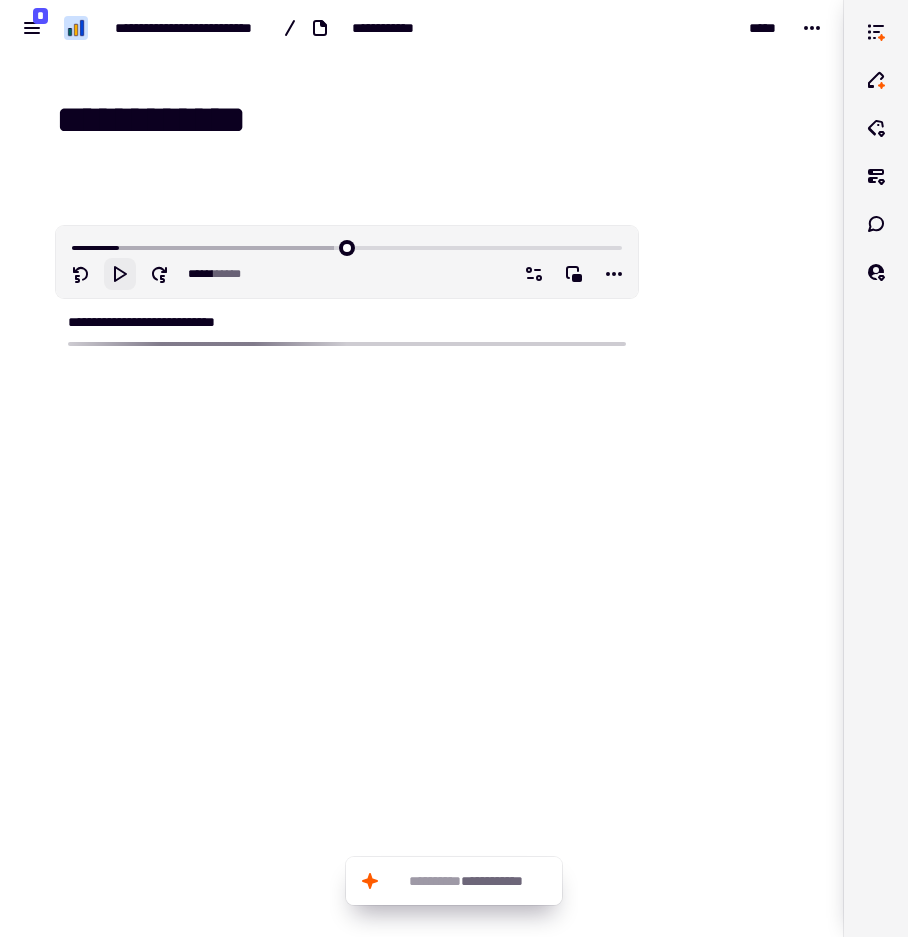 type on "*" 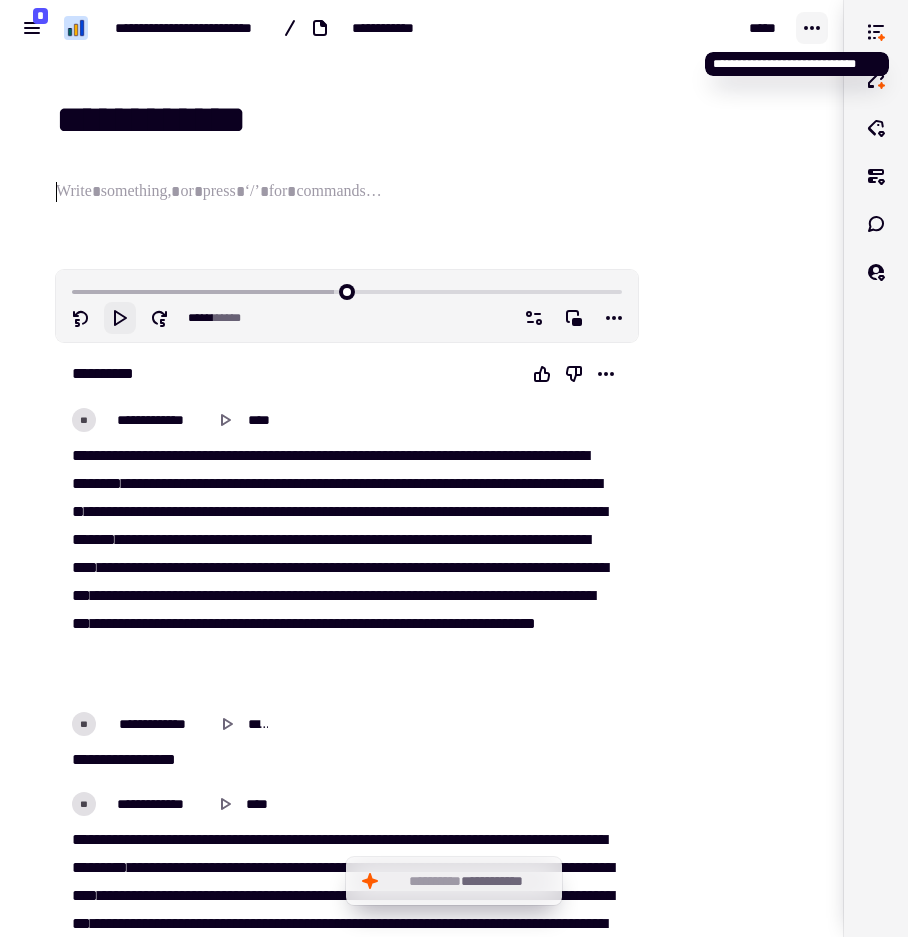 click 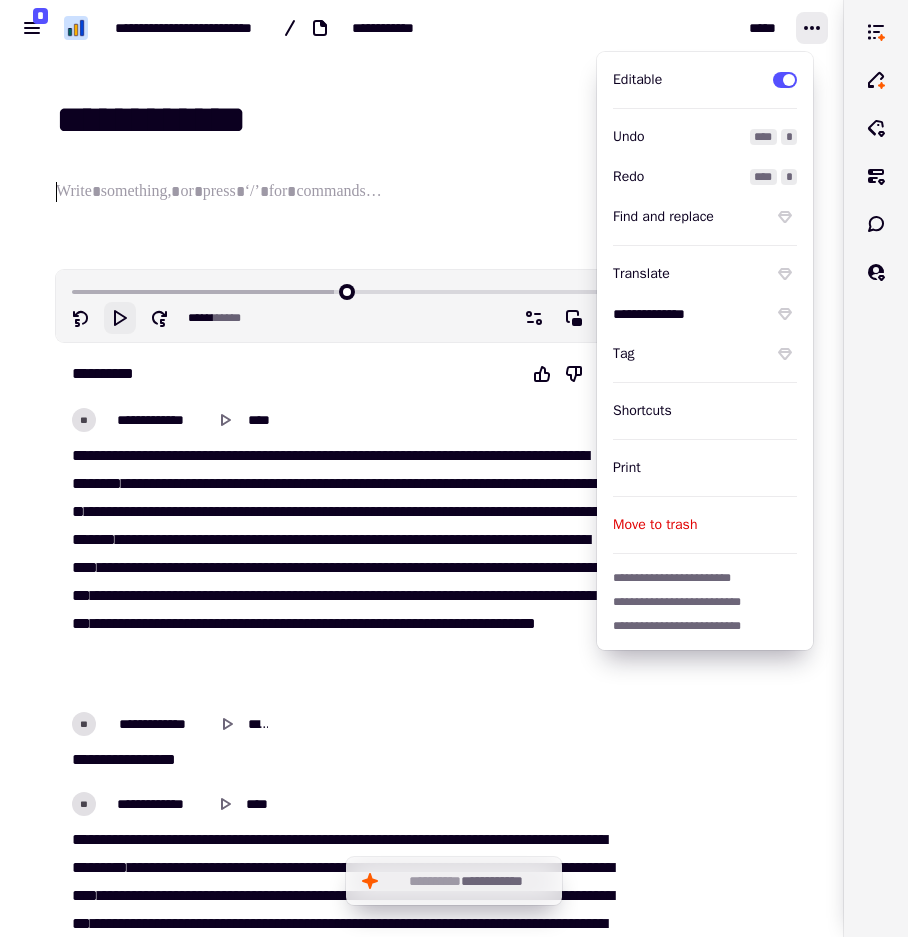 click on "**********" at bounding box center (295, 28) 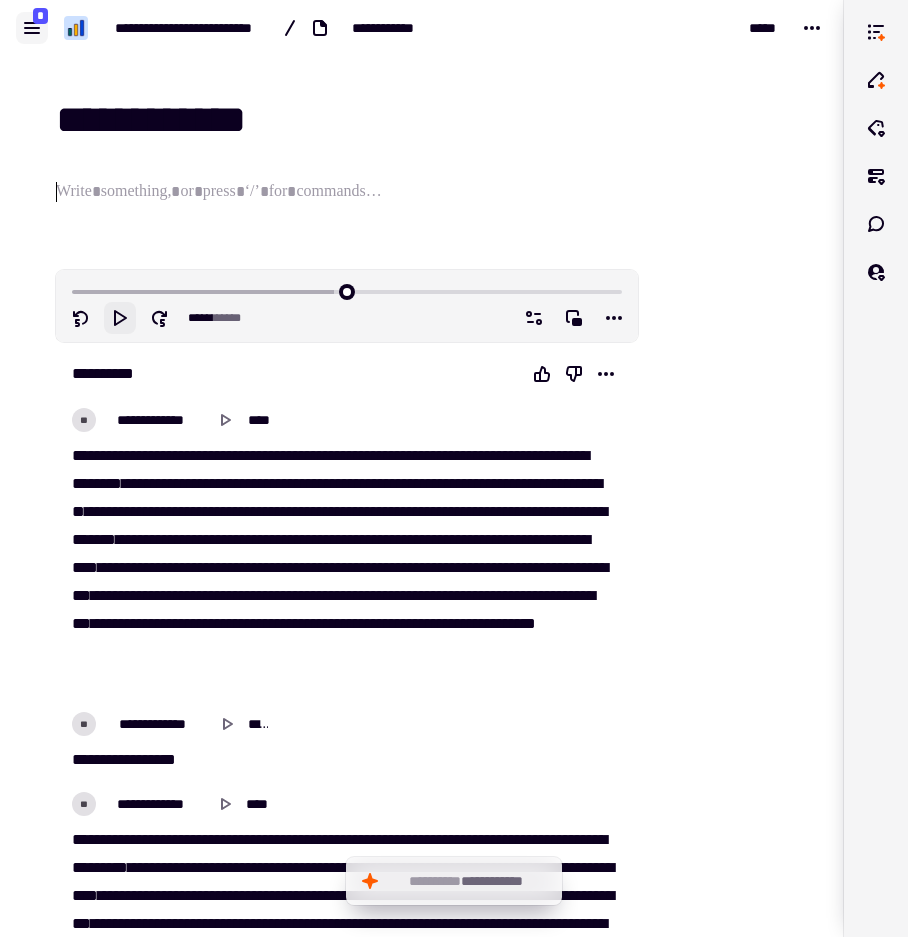 click 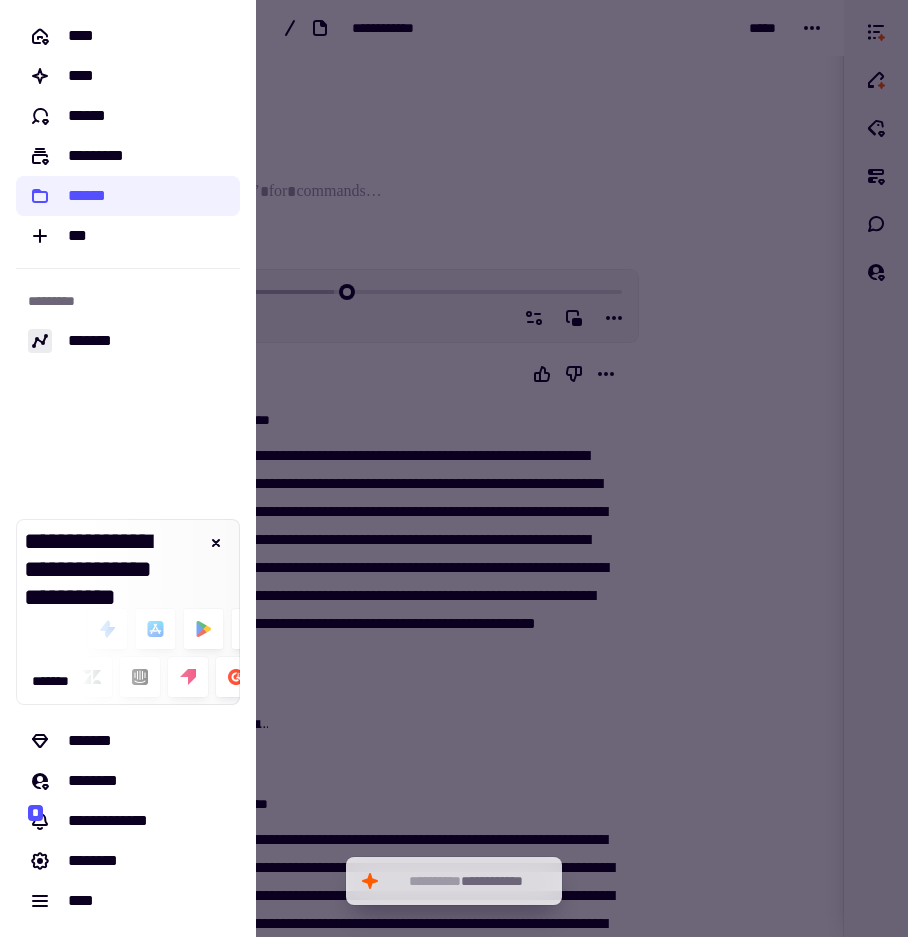 click 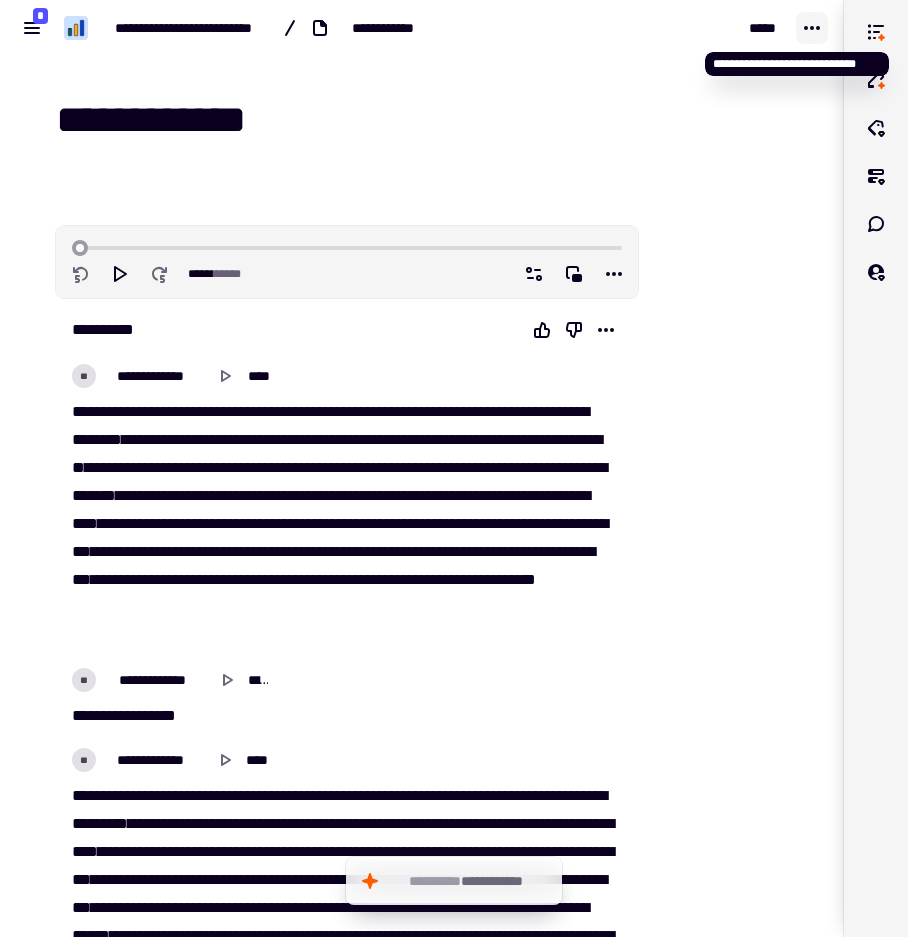 click 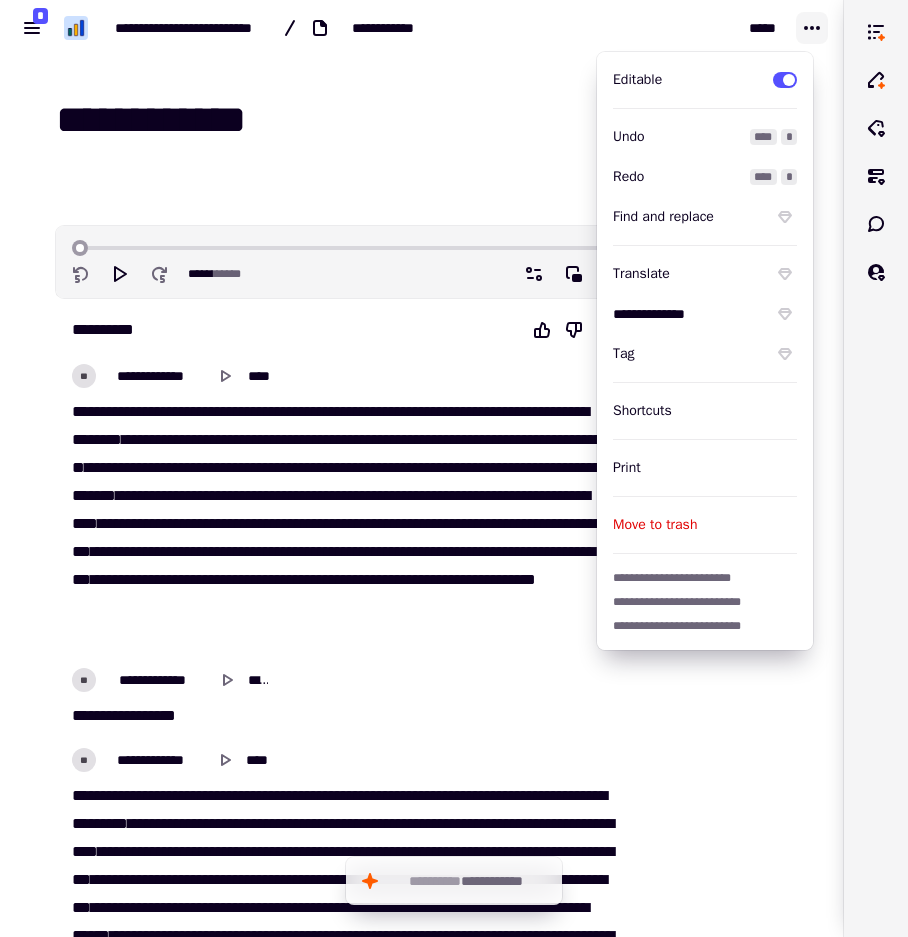 click 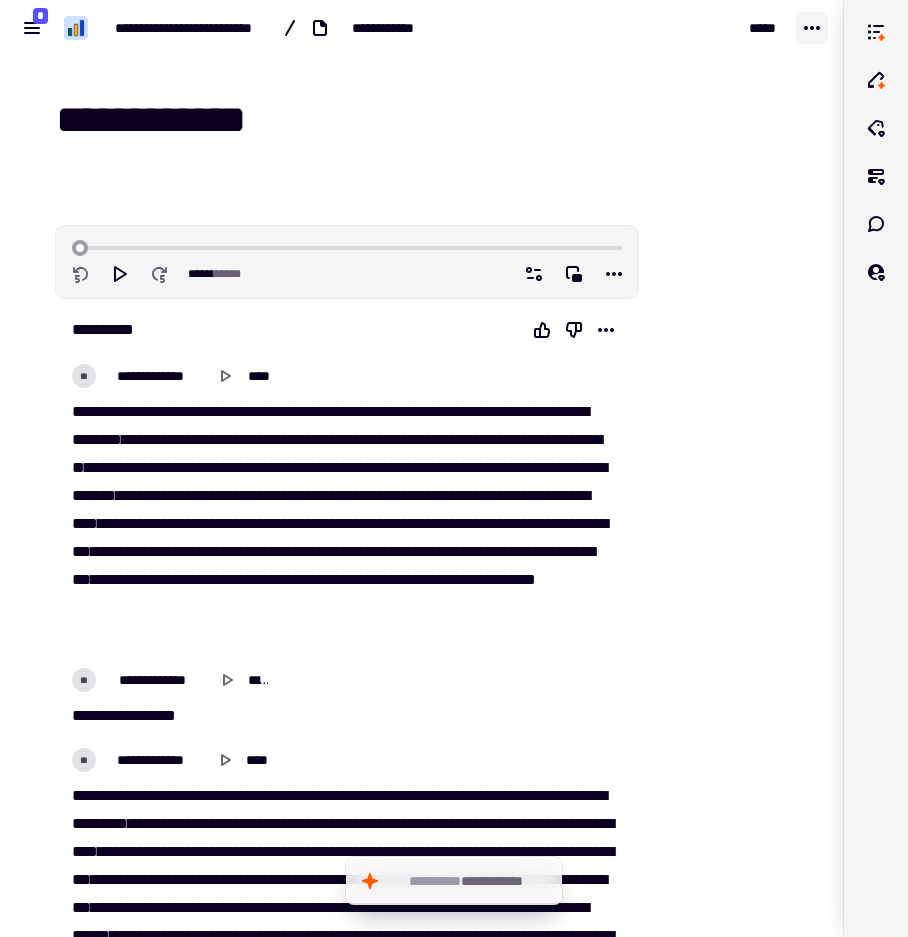 click 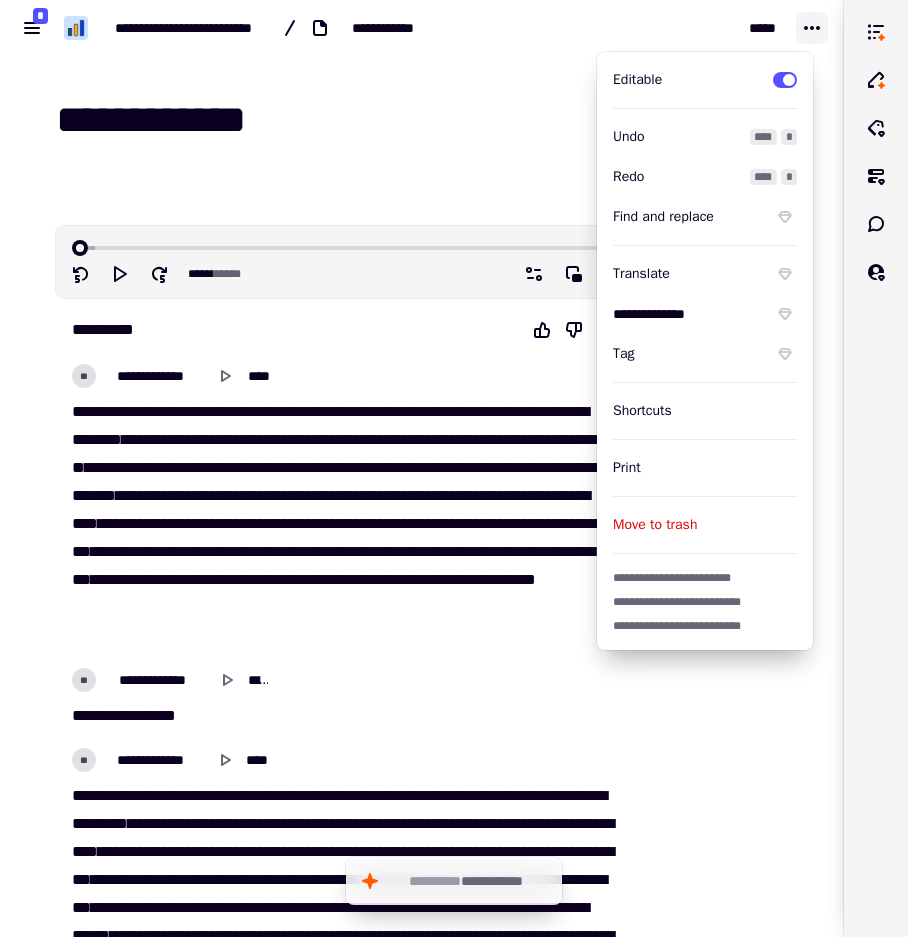 click 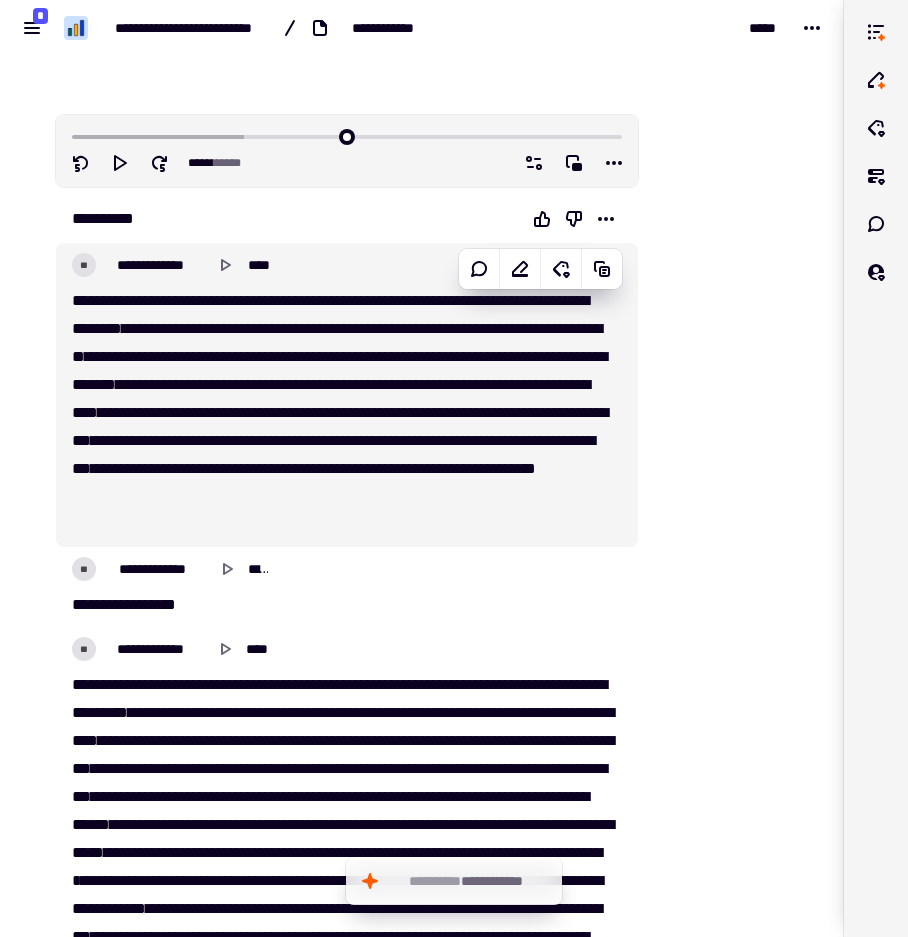 scroll, scrollTop: 0, scrollLeft: 0, axis: both 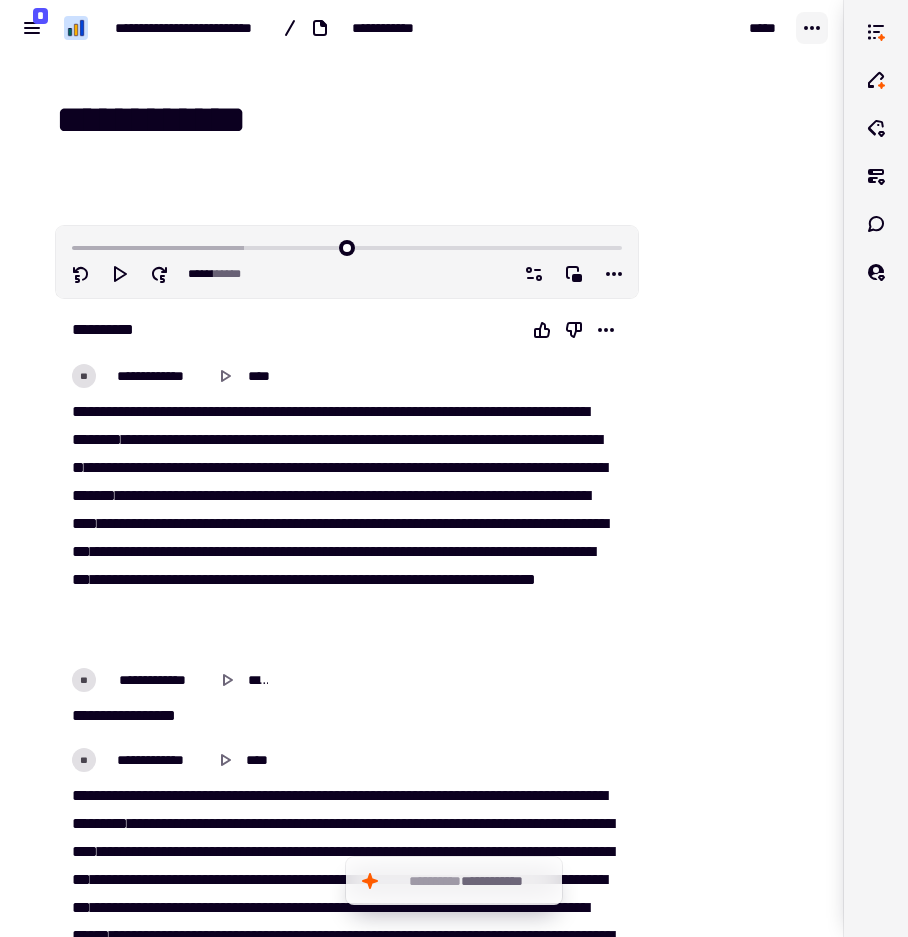 click 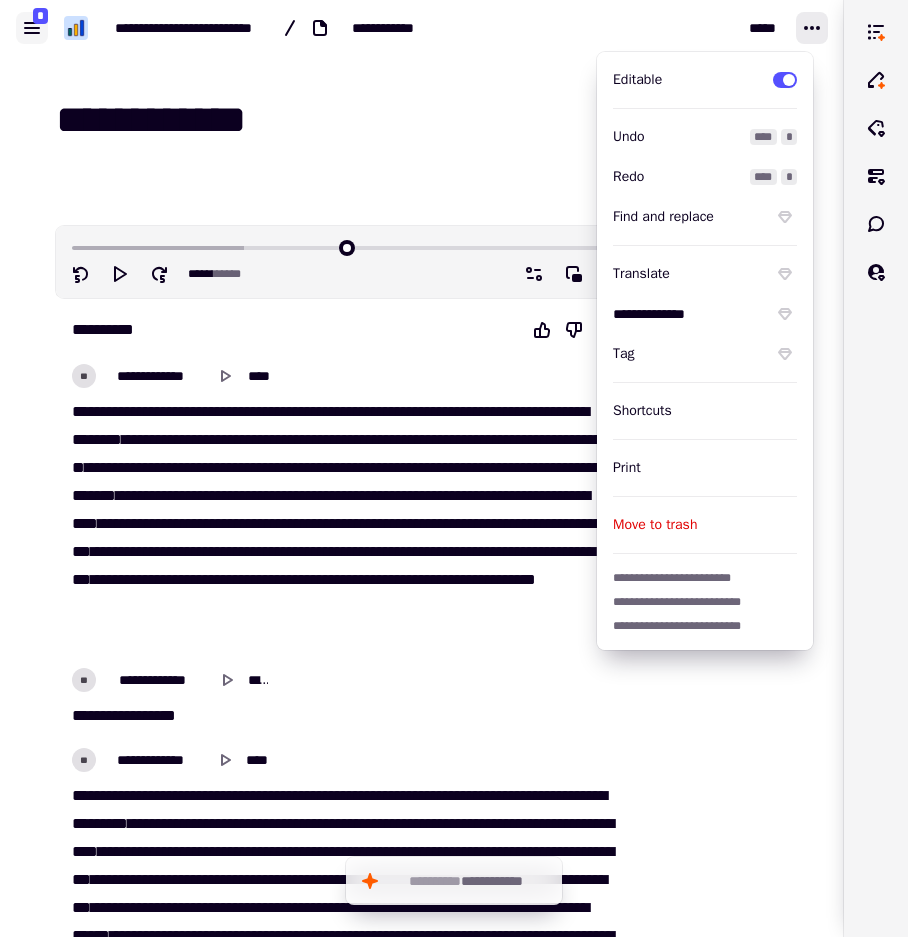 click 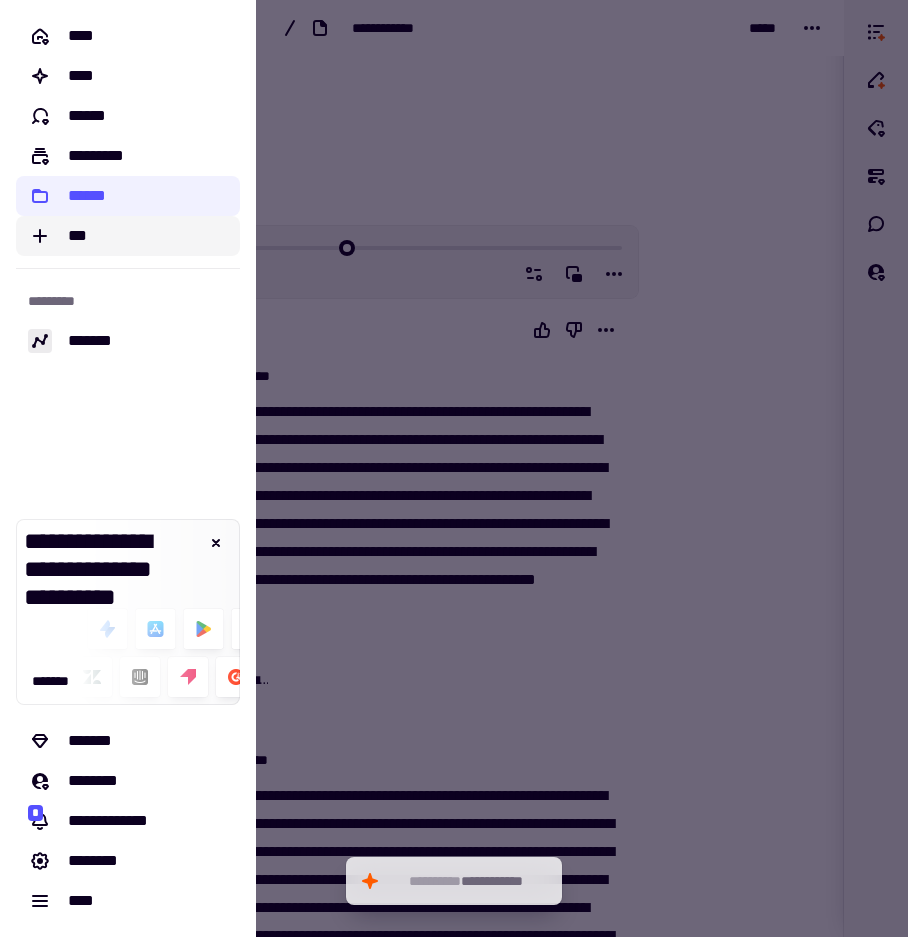 click on "***" 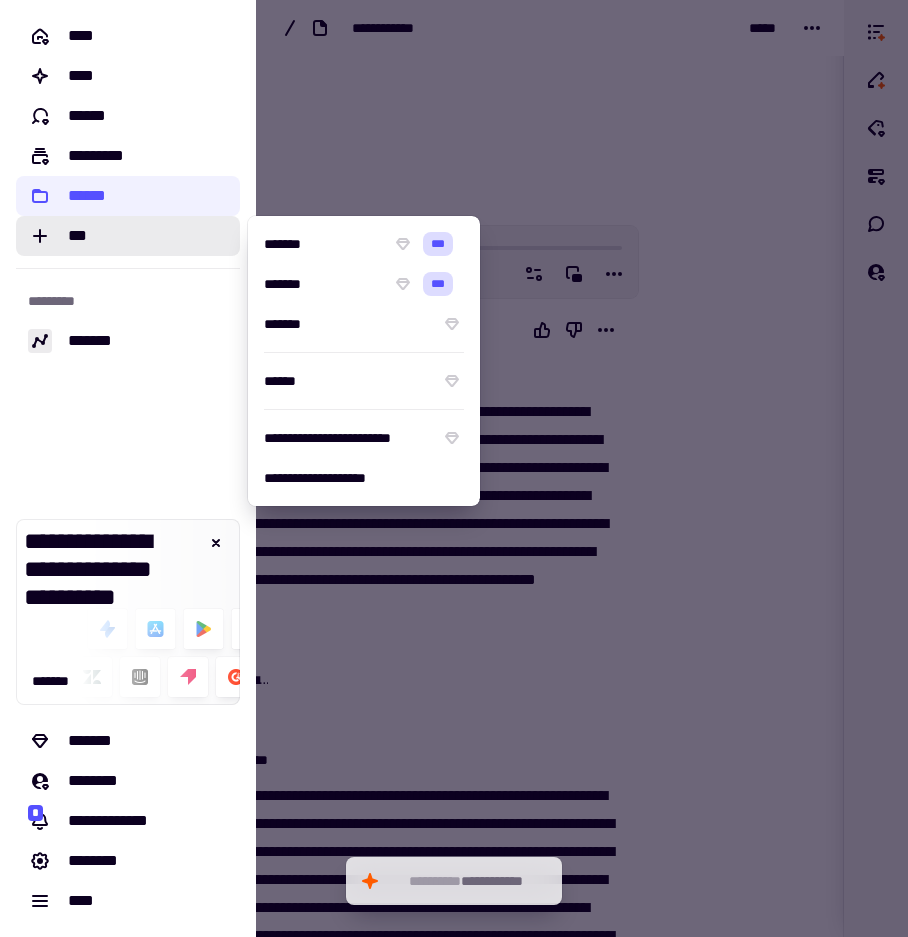 click at bounding box center (454, 468) 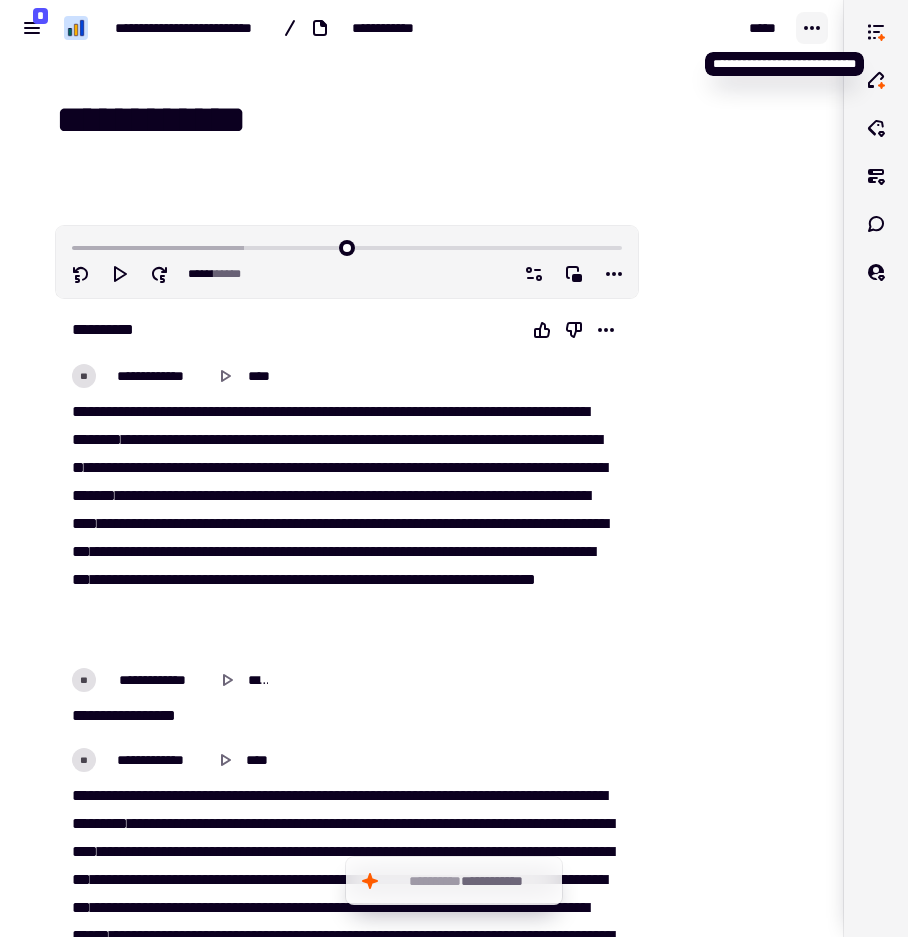 click 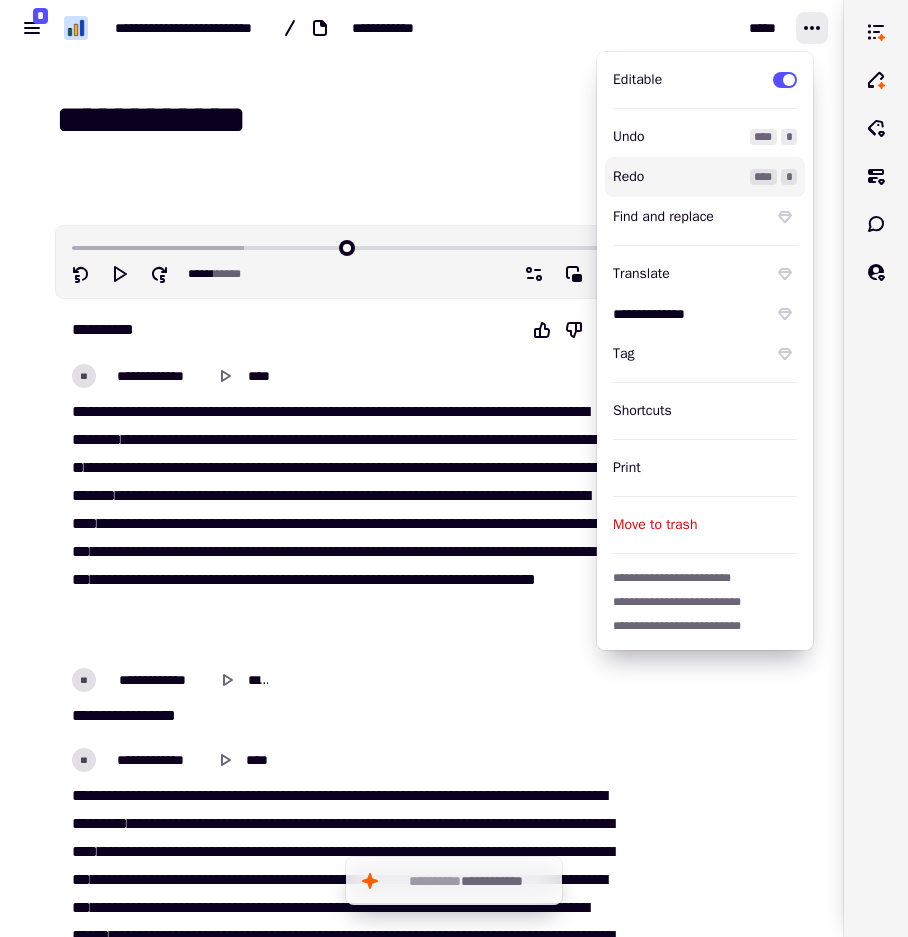 click on "Redo" at bounding box center (677, 177) 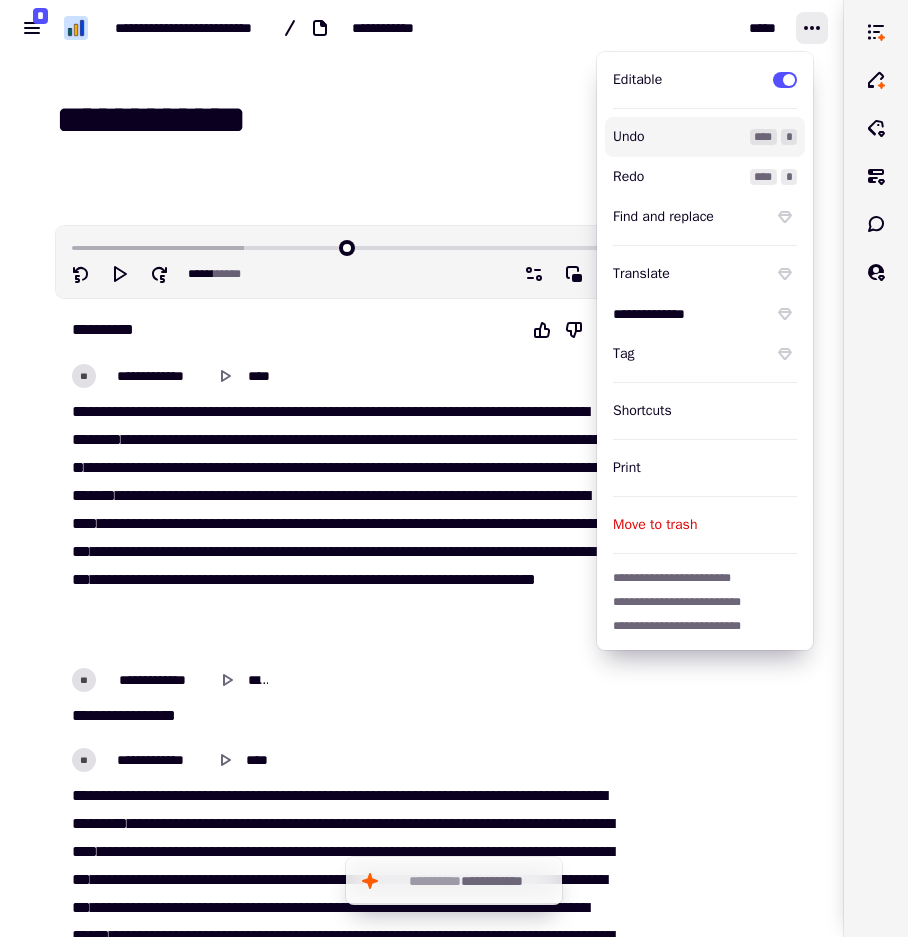 click on "**********" at bounding box center [335, 1246] 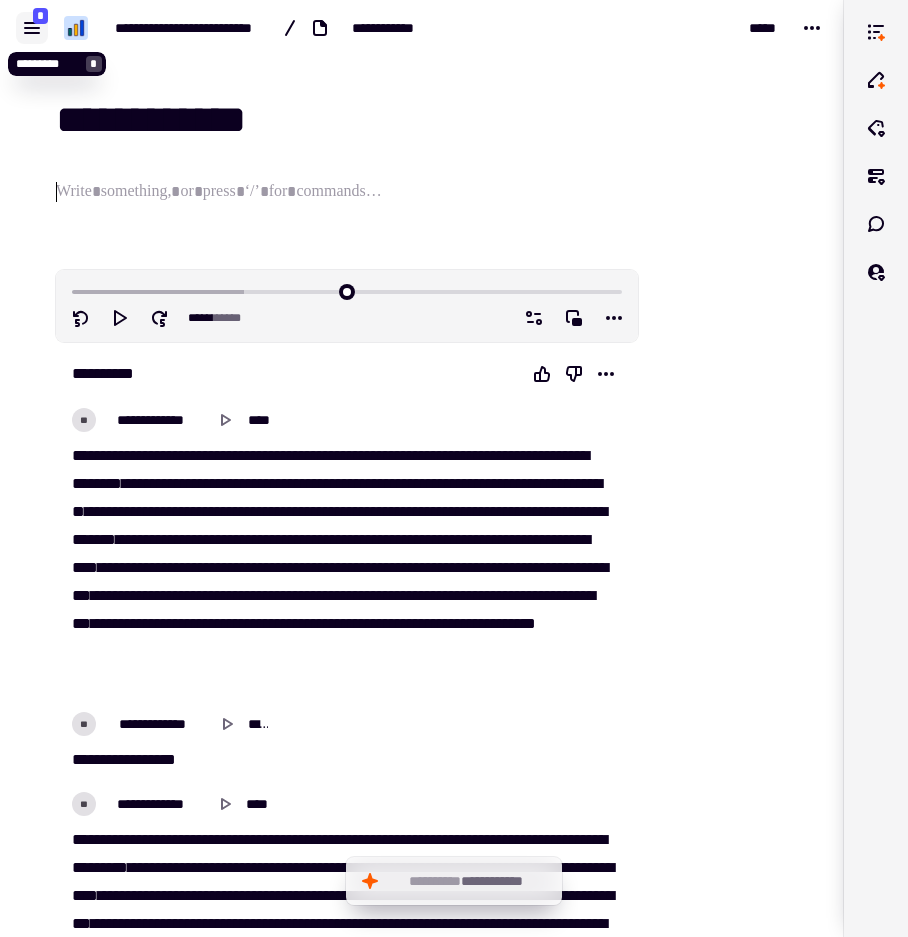 click 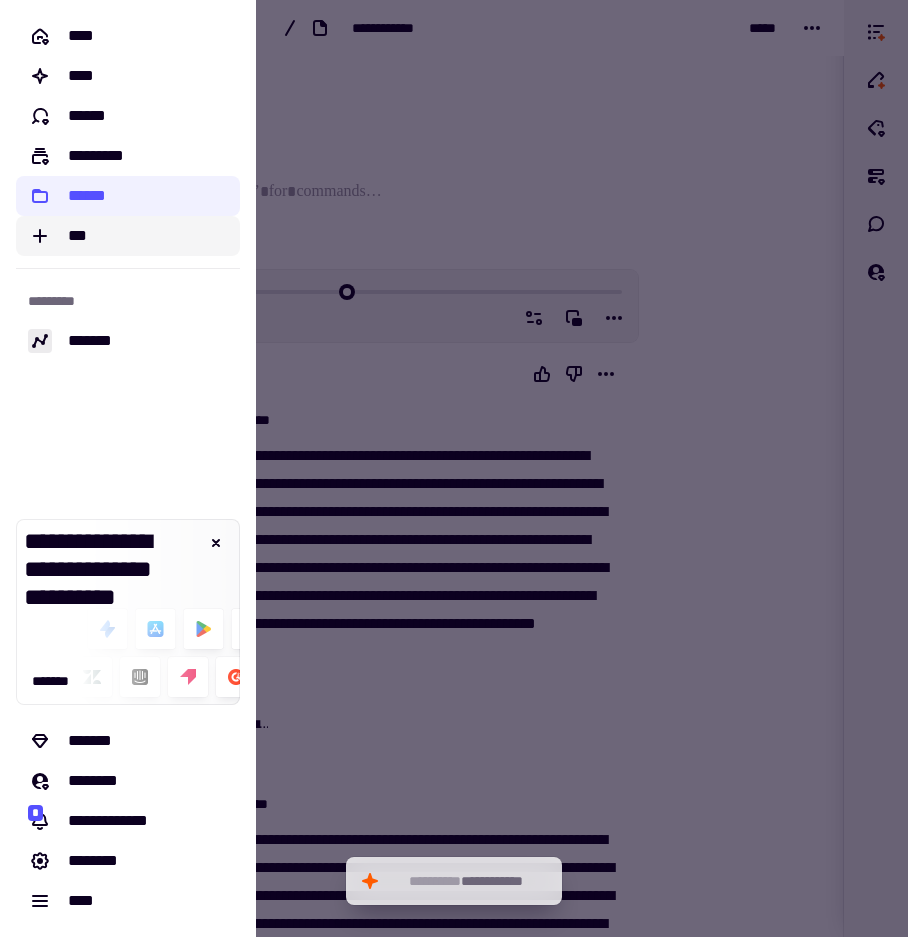 click on "***" 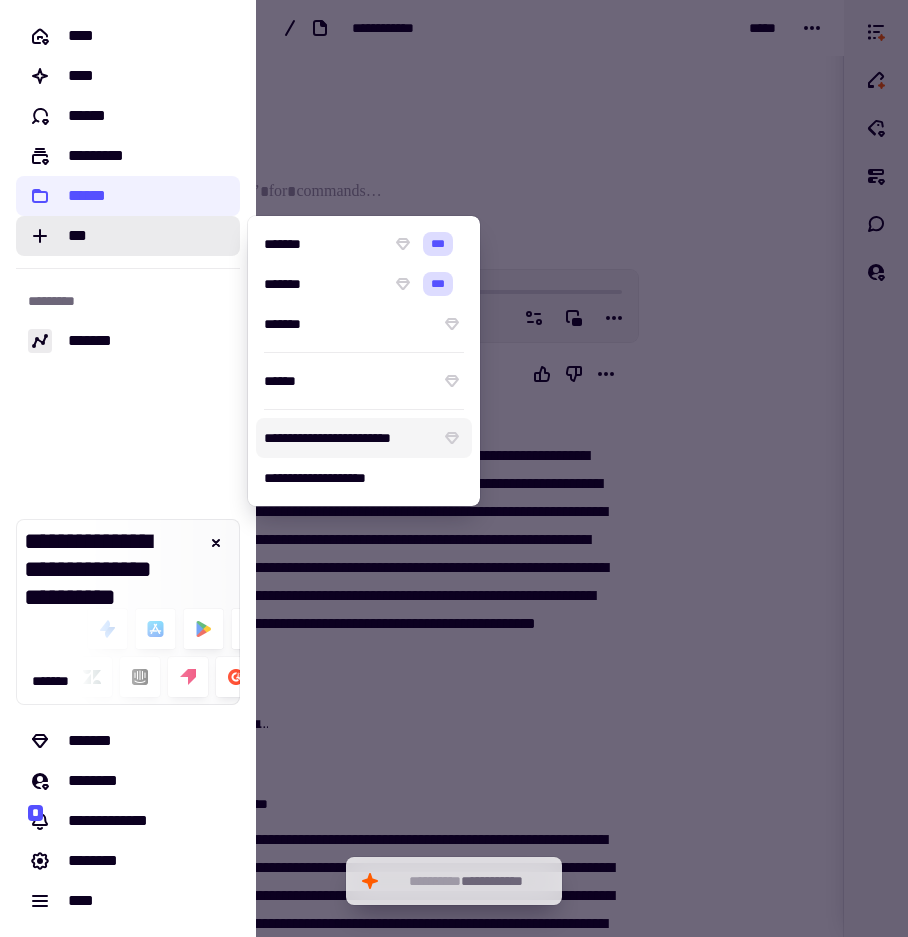 click on "**********" at bounding box center [348, 438] 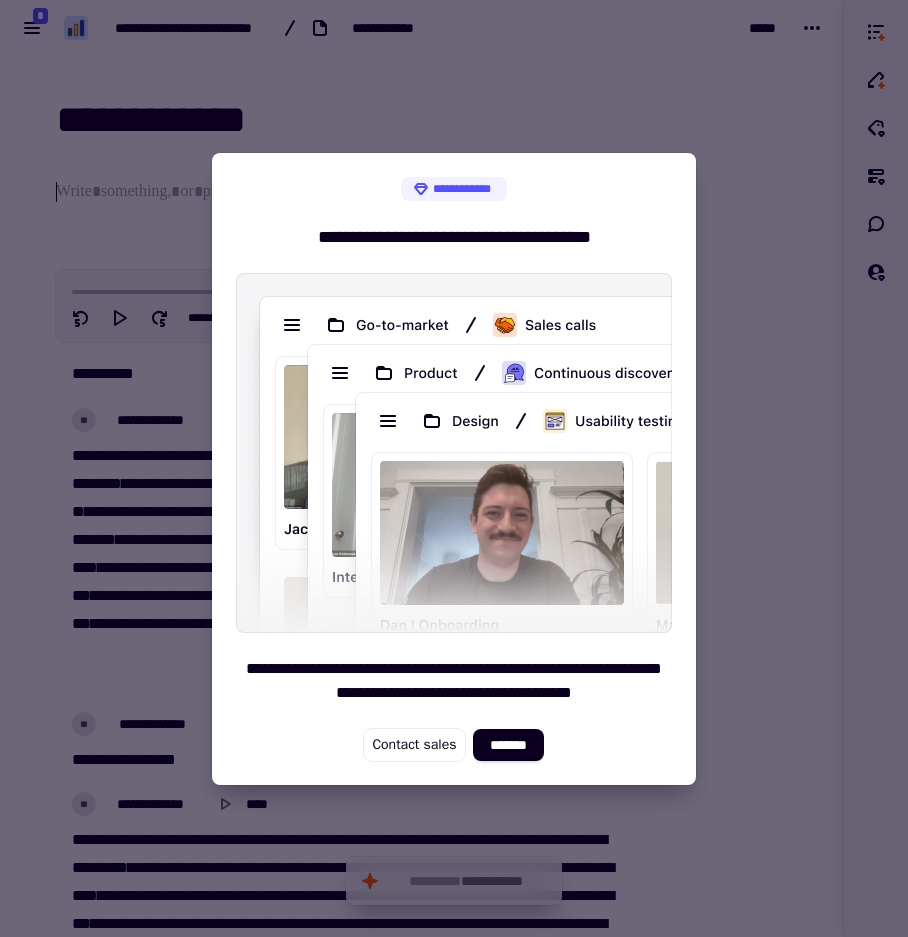 click at bounding box center [454, 468] 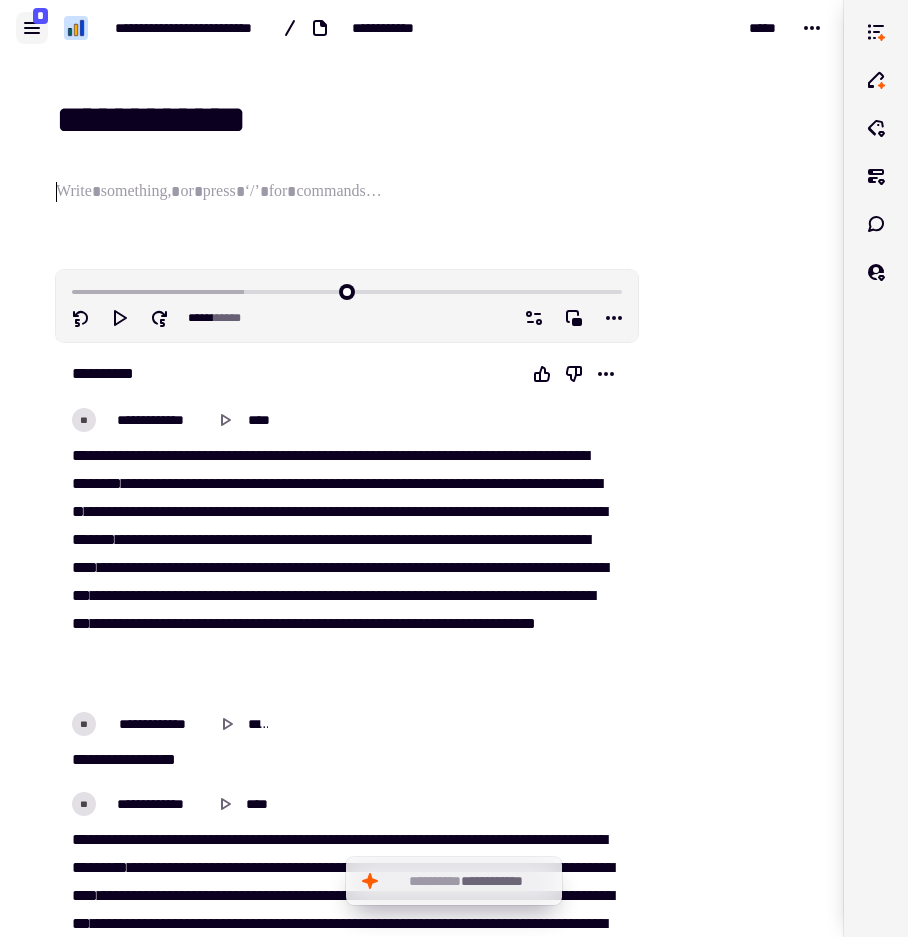 click 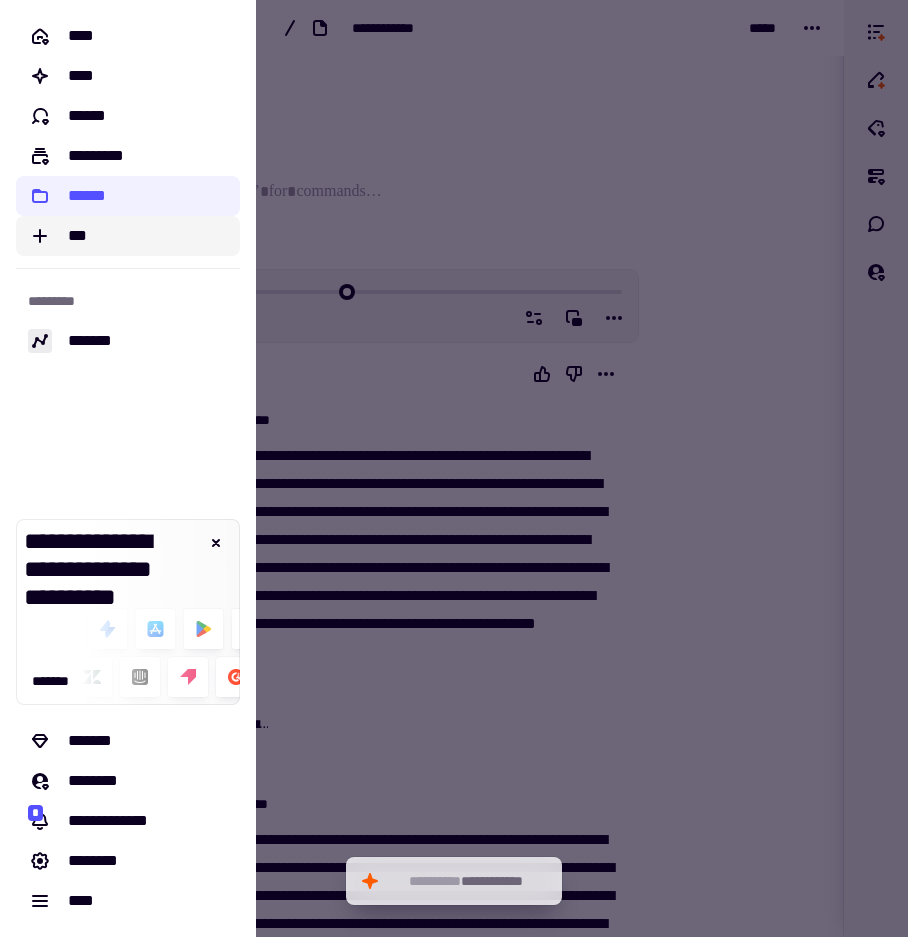 click on "***" 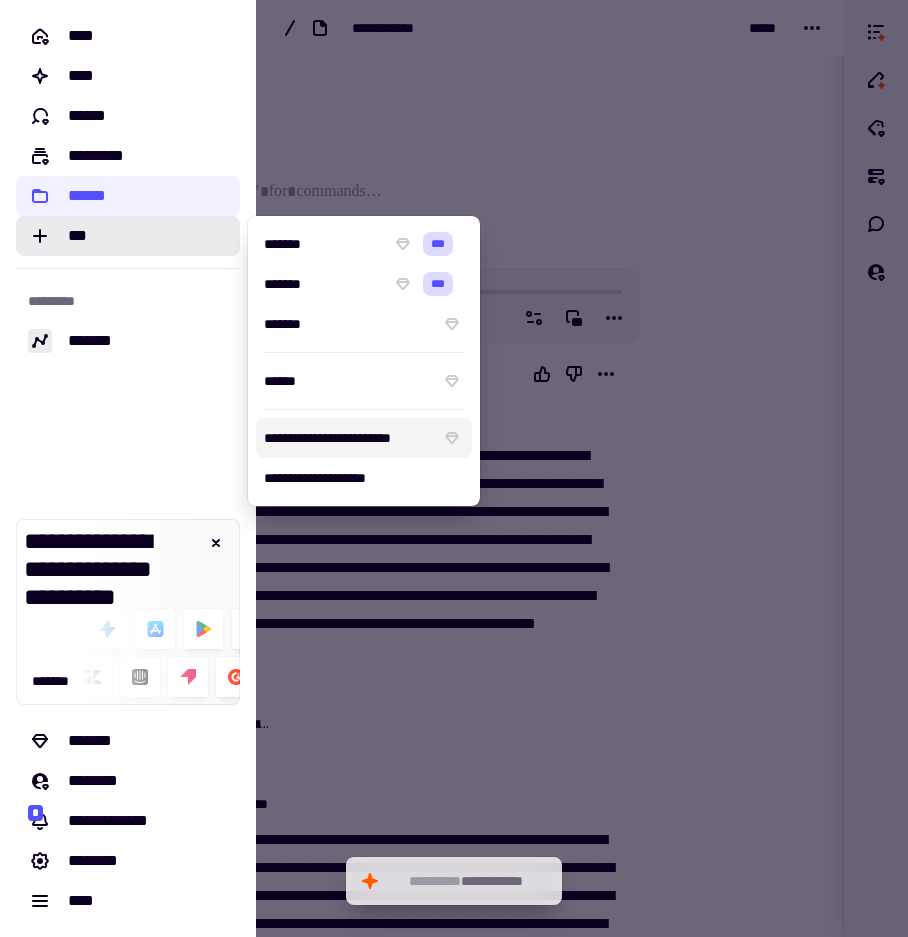 click on "**********" at bounding box center (348, 438) 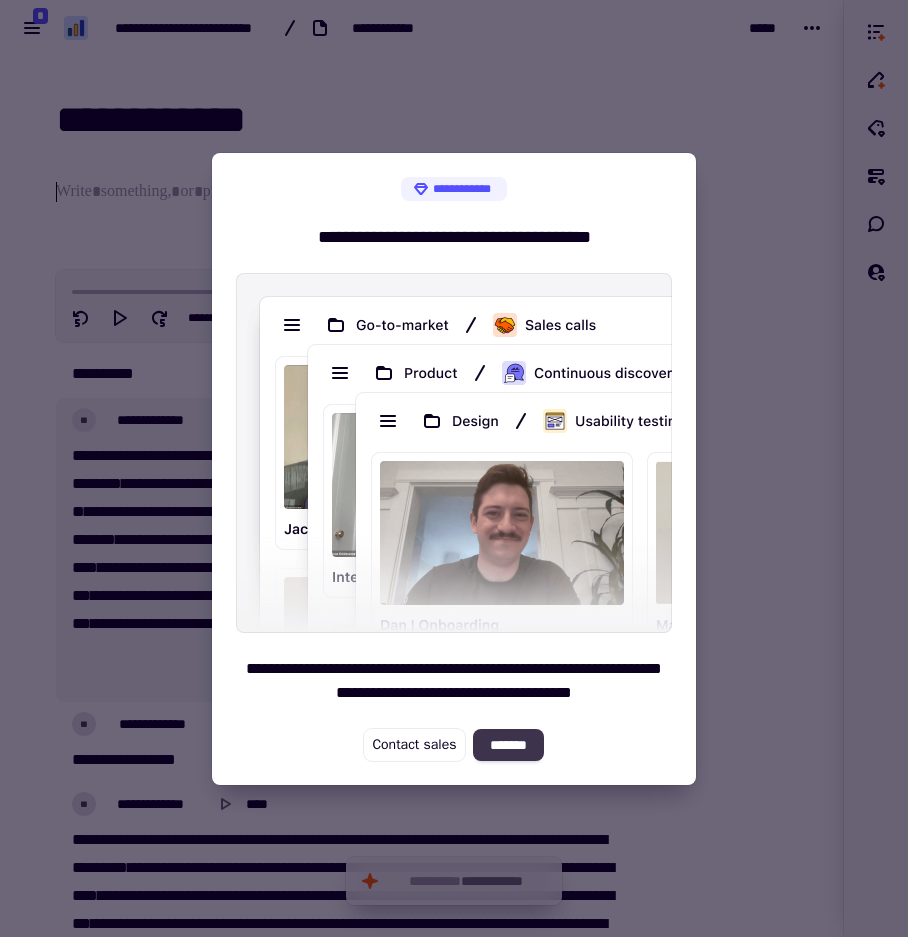 click on "*******" 